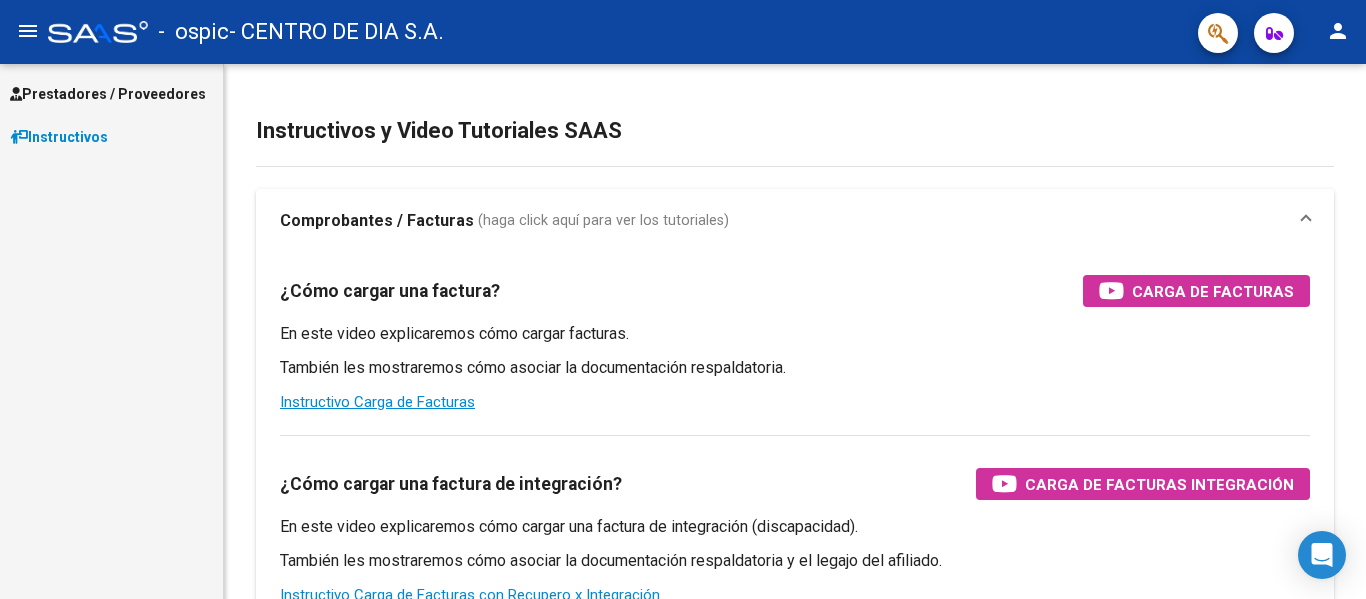 scroll, scrollTop: 0, scrollLeft: 0, axis: both 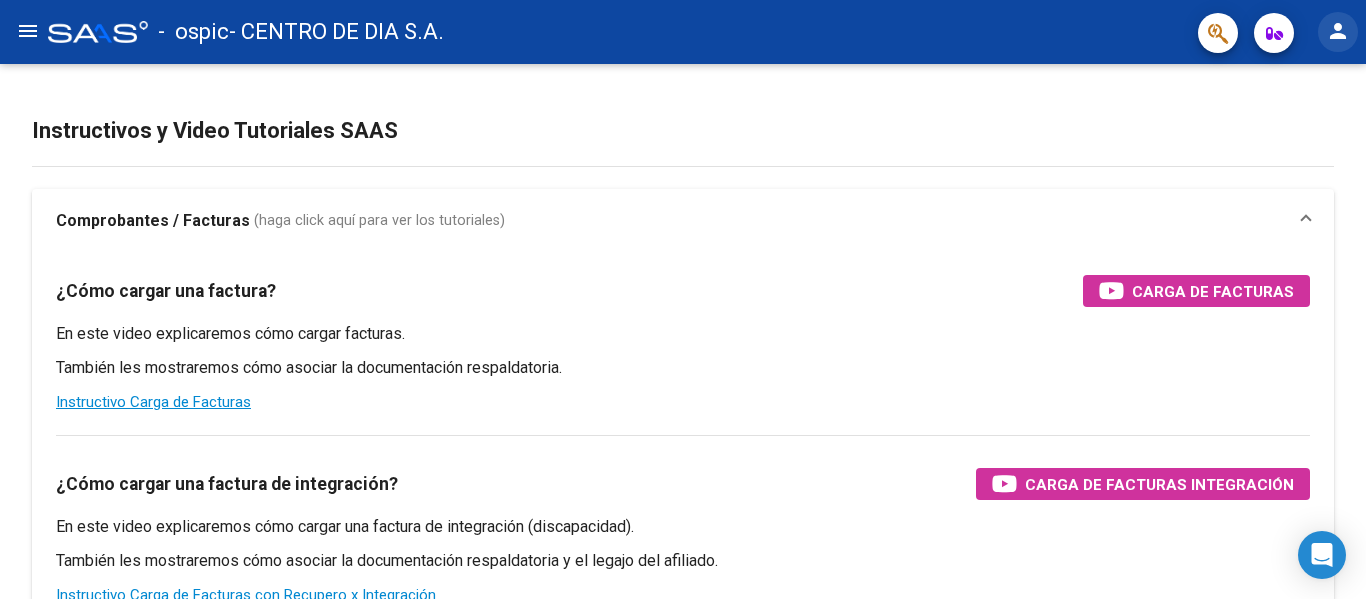 click on "person" 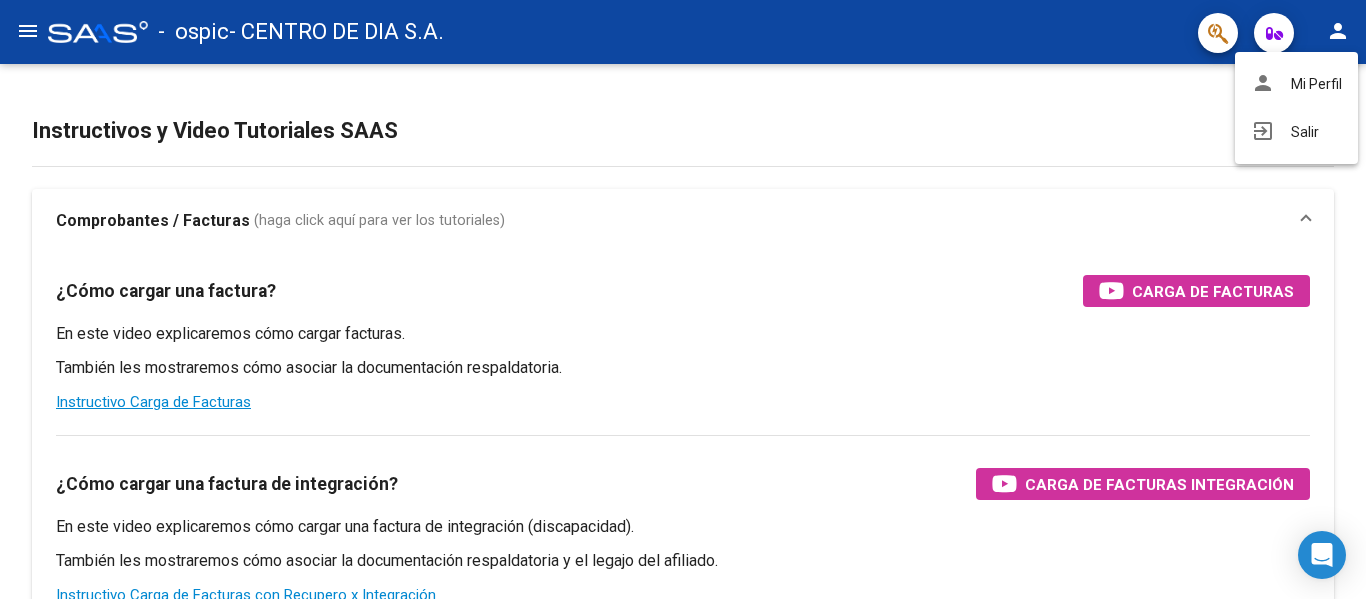click at bounding box center (683, 299) 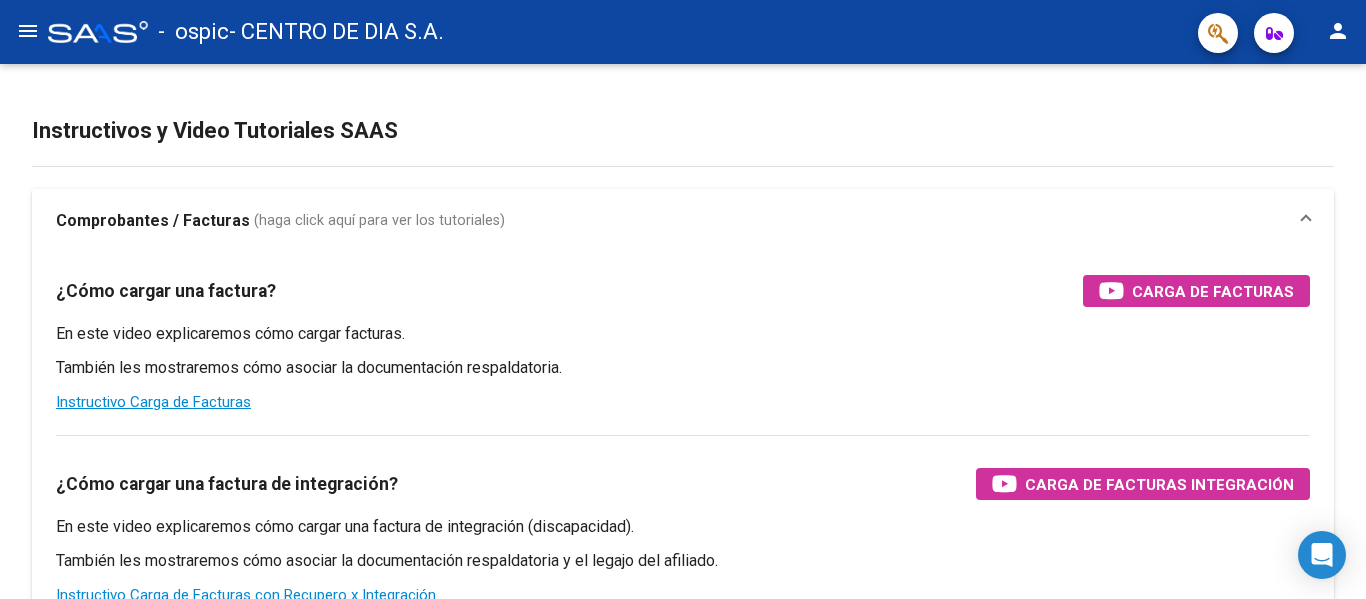 click on "menu" 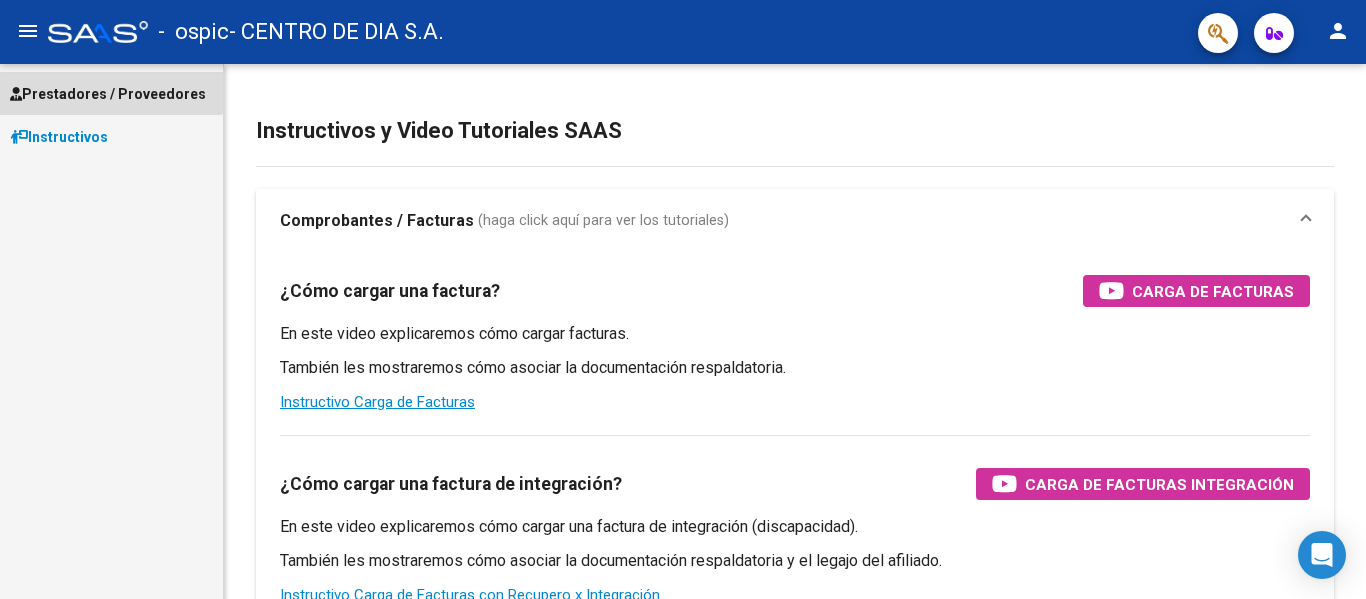 click on "Prestadores / Proveedores" at bounding box center [108, 94] 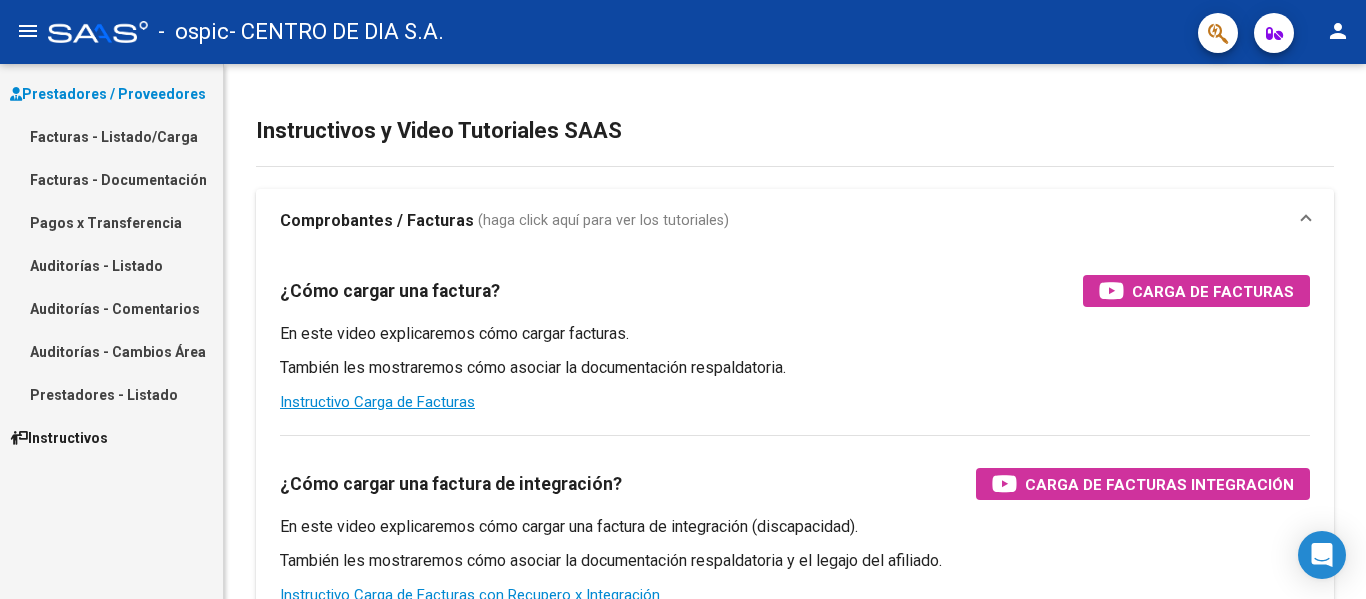 click on "Facturas - Listado/Carga" at bounding box center (111, 136) 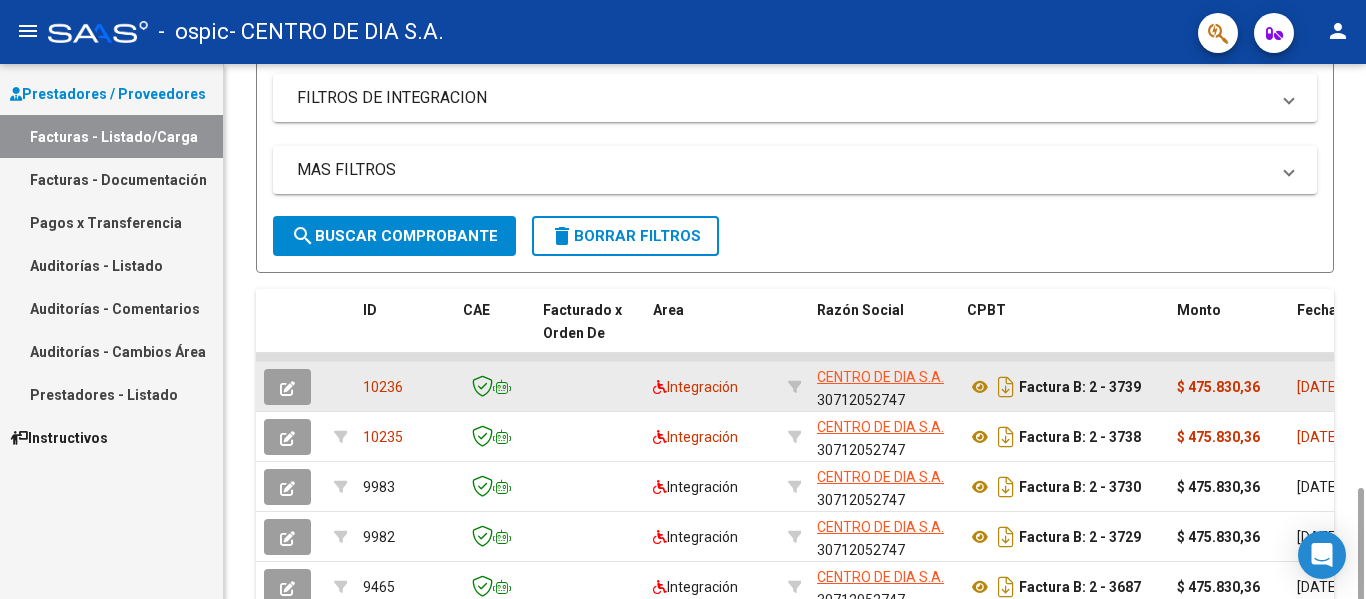 scroll, scrollTop: 730, scrollLeft: 0, axis: vertical 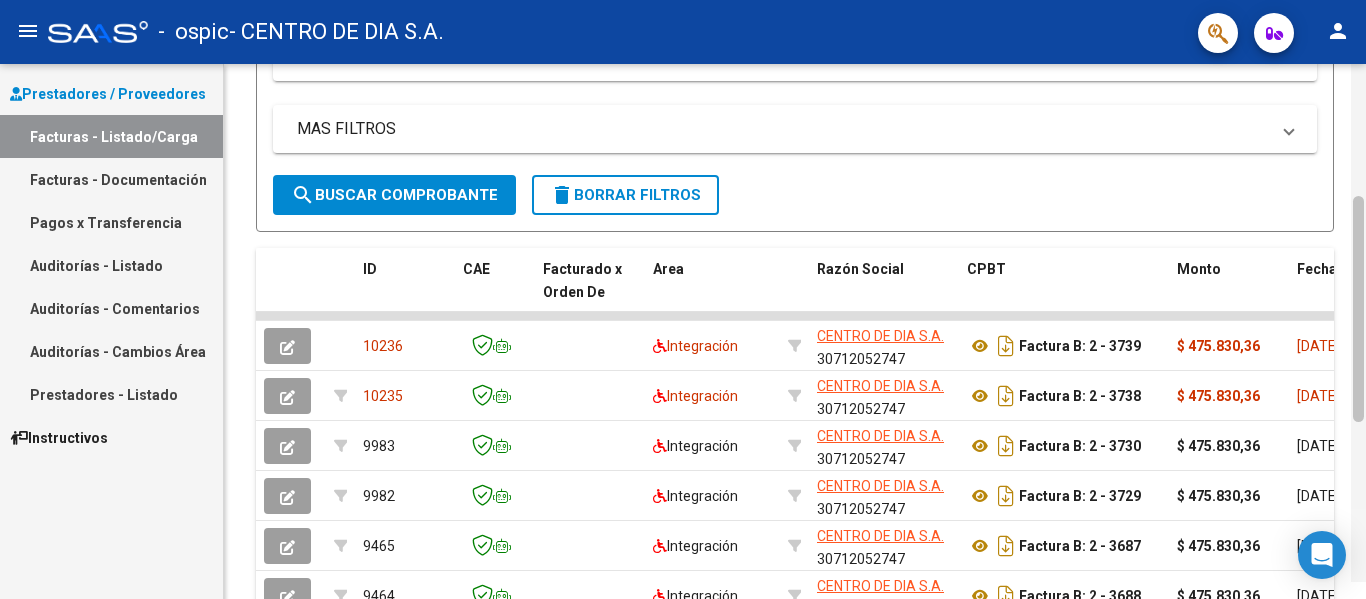 drag, startPoint x: 1359, startPoint y: 491, endPoint x: 1352, endPoint y: 362, distance: 129.18979 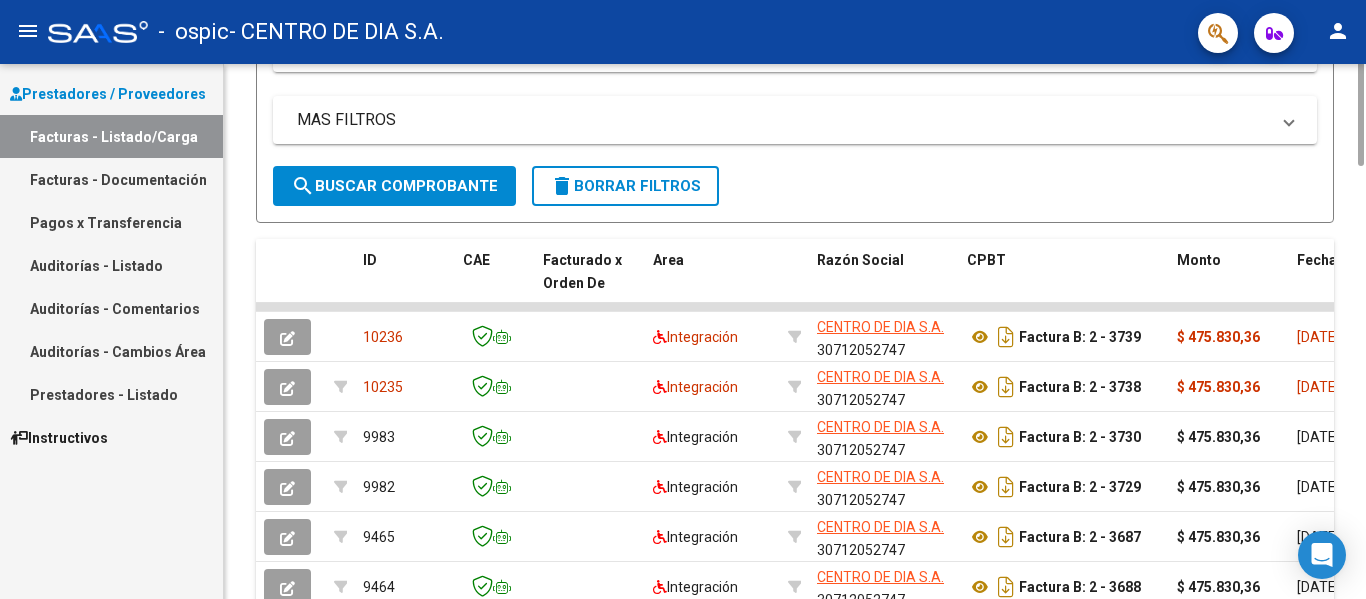 scroll, scrollTop: 0, scrollLeft: 0, axis: both 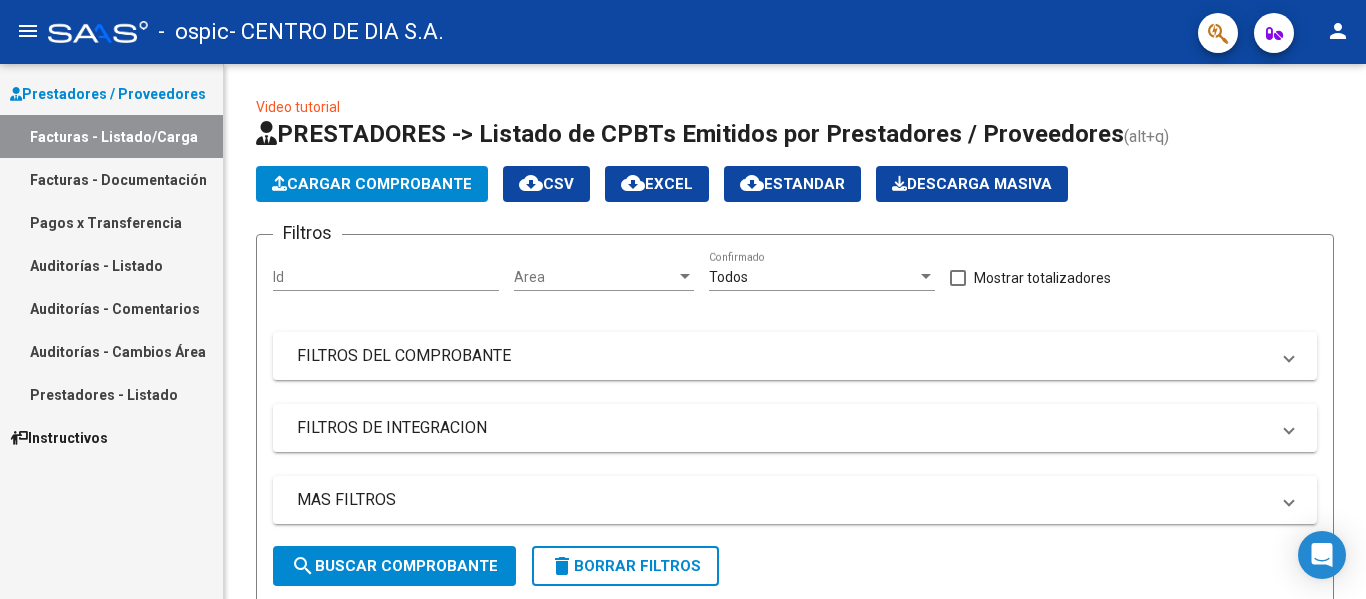 click on "Facturas - Documentación" at bounding box center [111, 179] 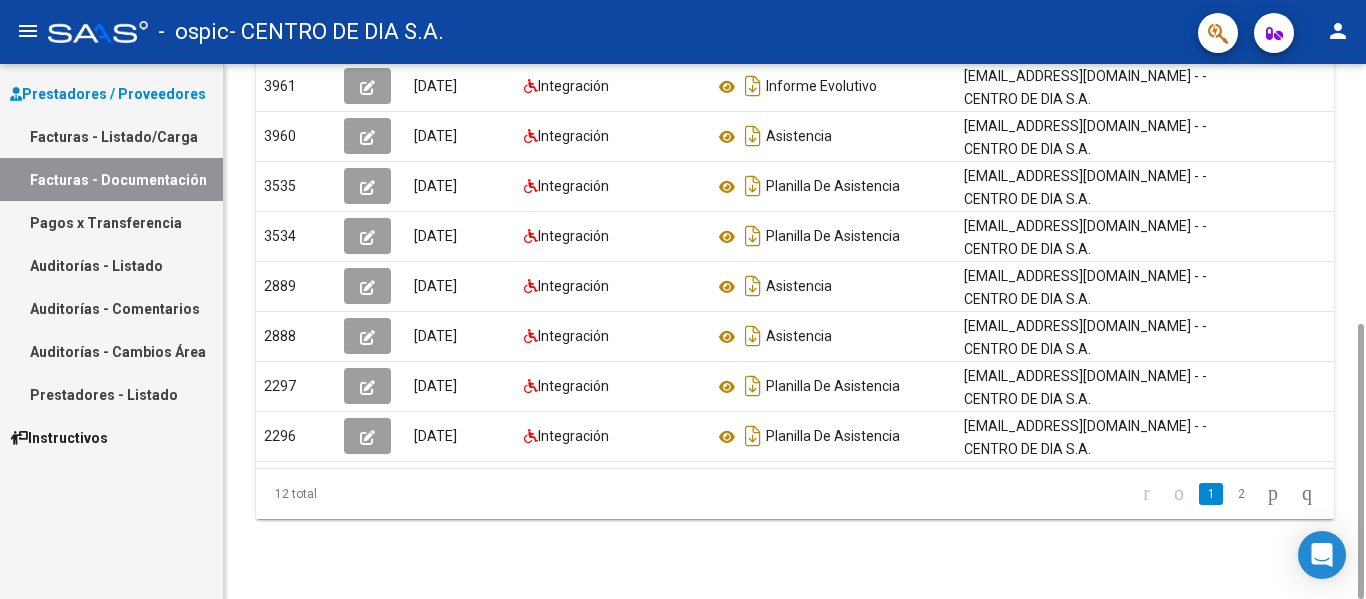 scroll, scrollTop: 0, scrollLeft: 0, axis: both 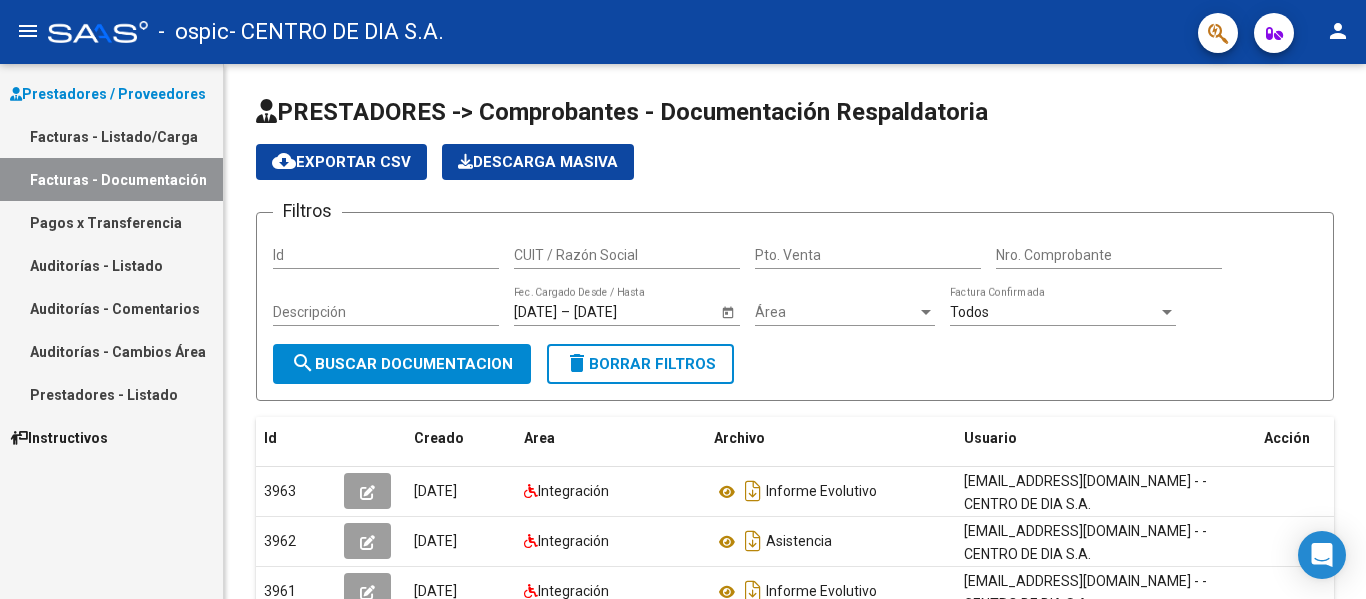 click on "Auditorías - Comentarios" at bounding box center (111, 308) 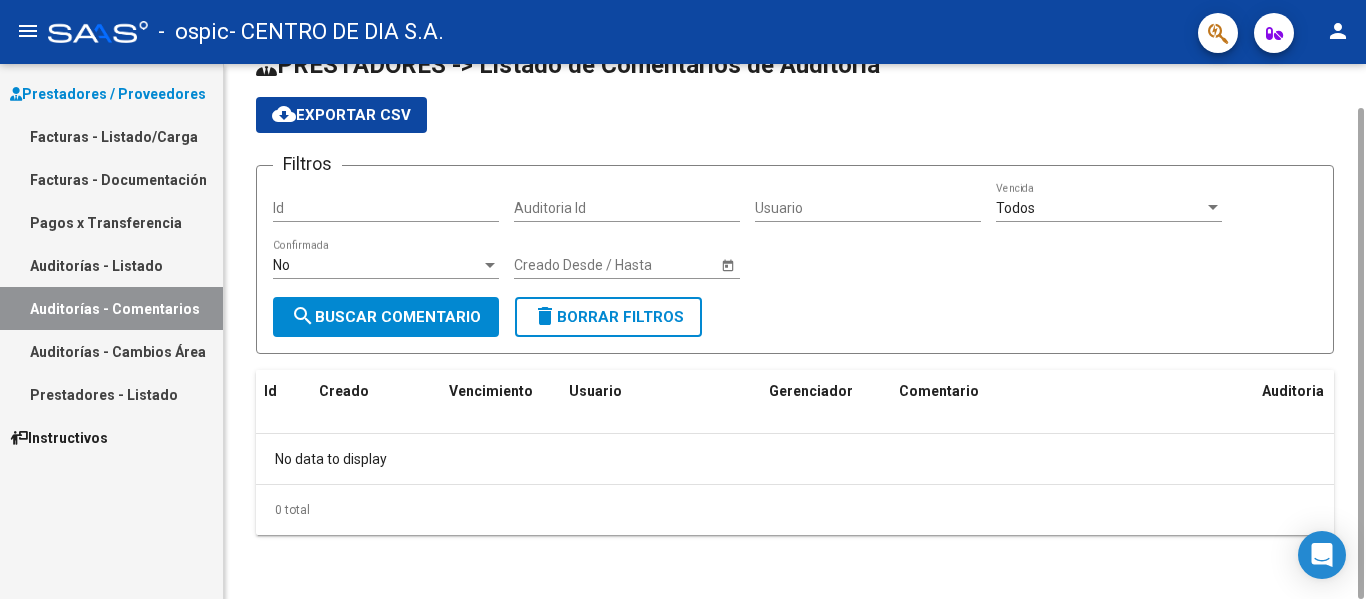 scroll, scrollTop: 0, scrollLeft: 0, axis: both 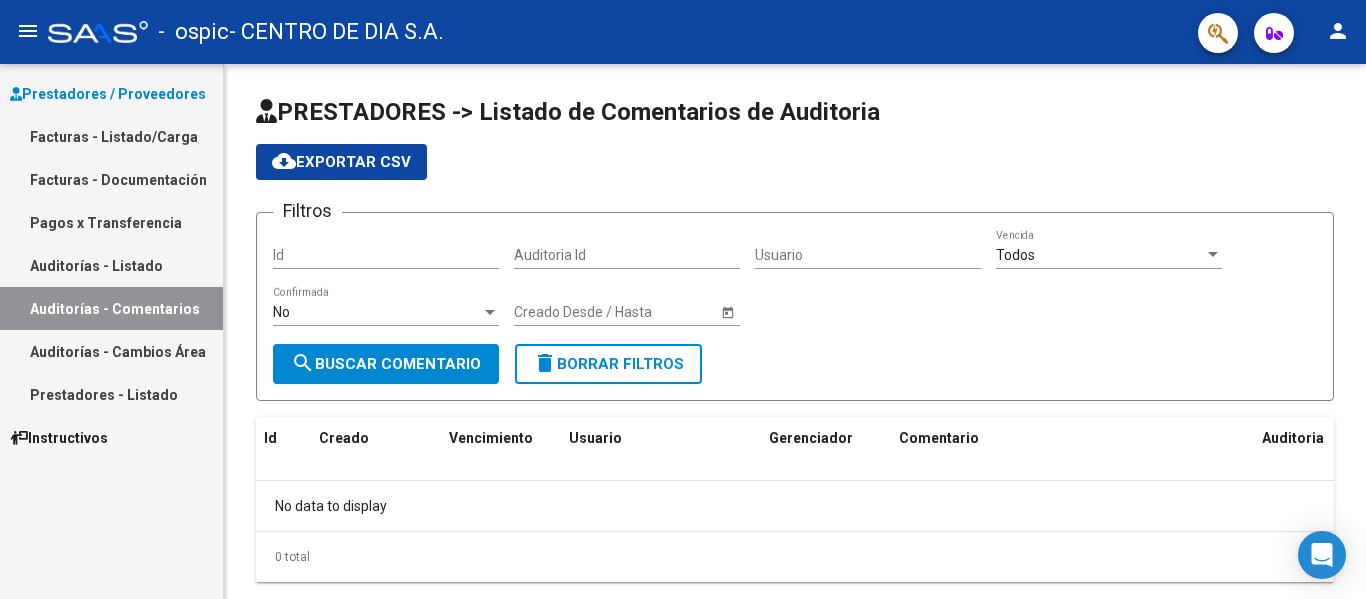 click on "Auditorías - Cambios Área" at bounding box center [111, 351] 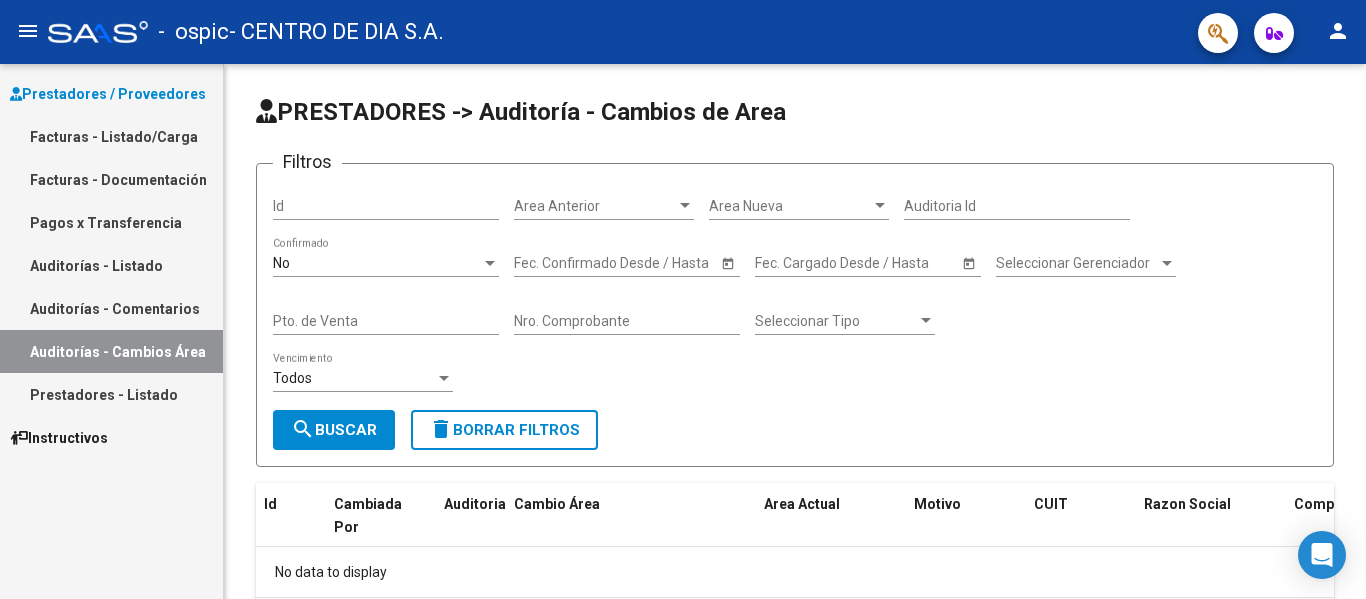 click on "Prestadores - Listado" at bounding box center (111, 394) 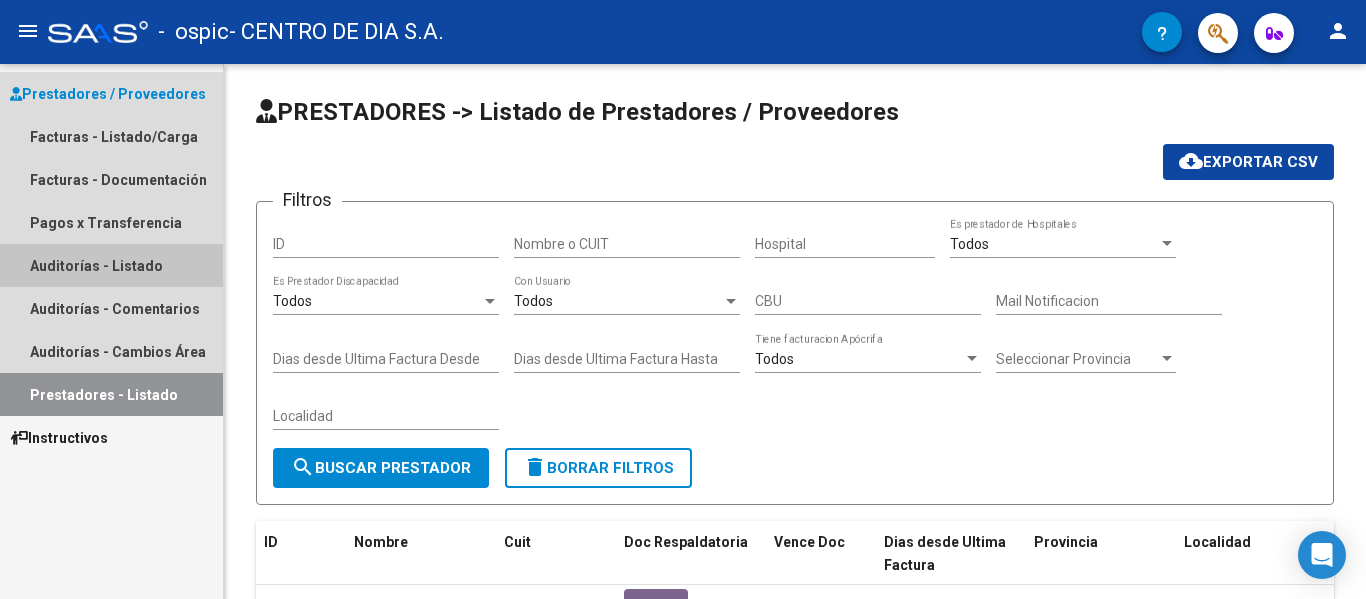 click on "Auditorías - Listado" at bounding box center (111, 265) 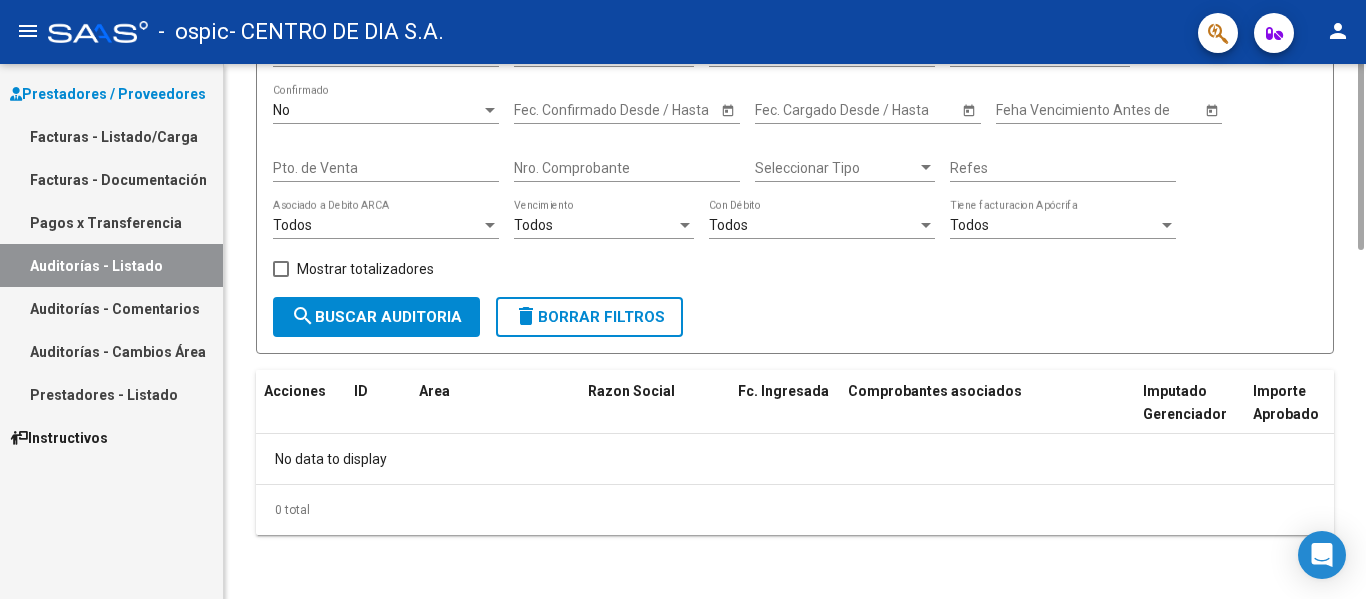 scroll, scrollTop: 0, scrollLeft: 0, axis: both 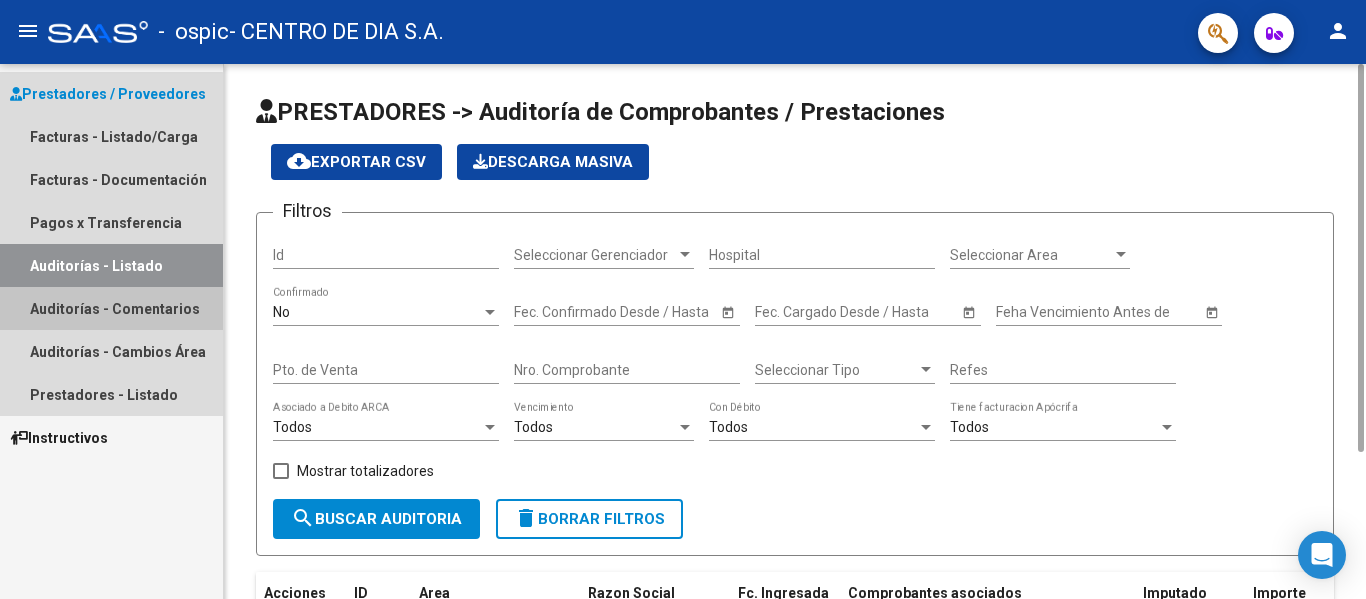 click on "Auditorías - Comentarios" at bounding box center [111, 308] 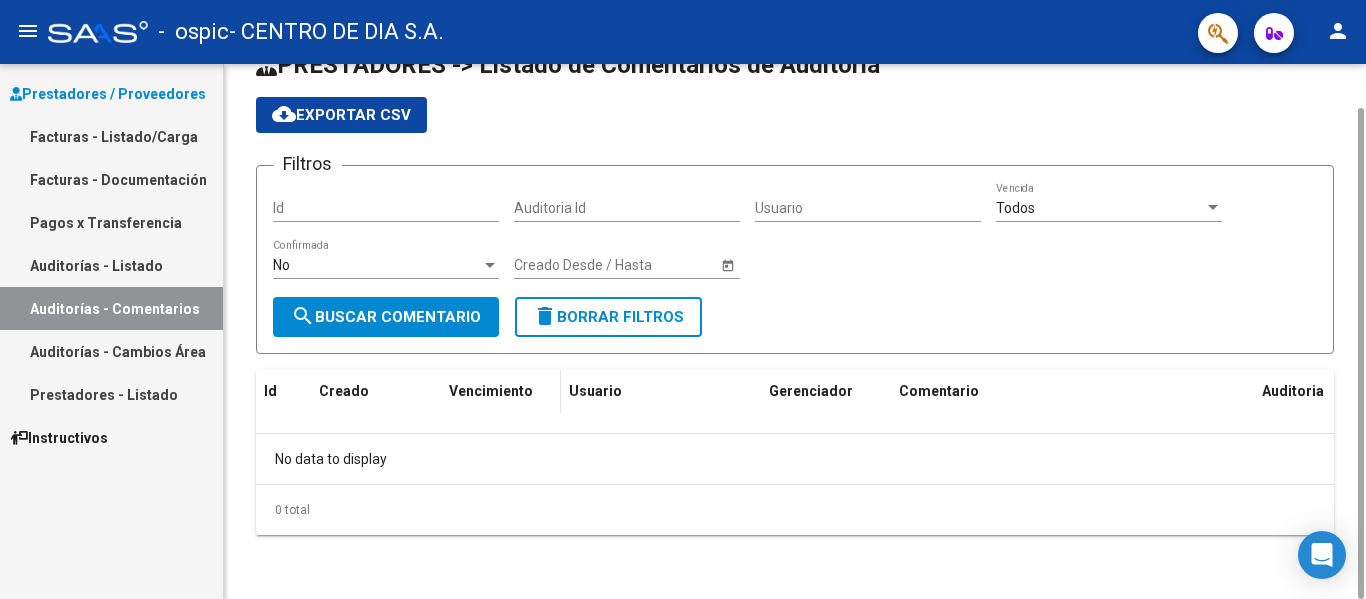 scroll, scrollTop: 0, scrollLeft: 0, axis: both 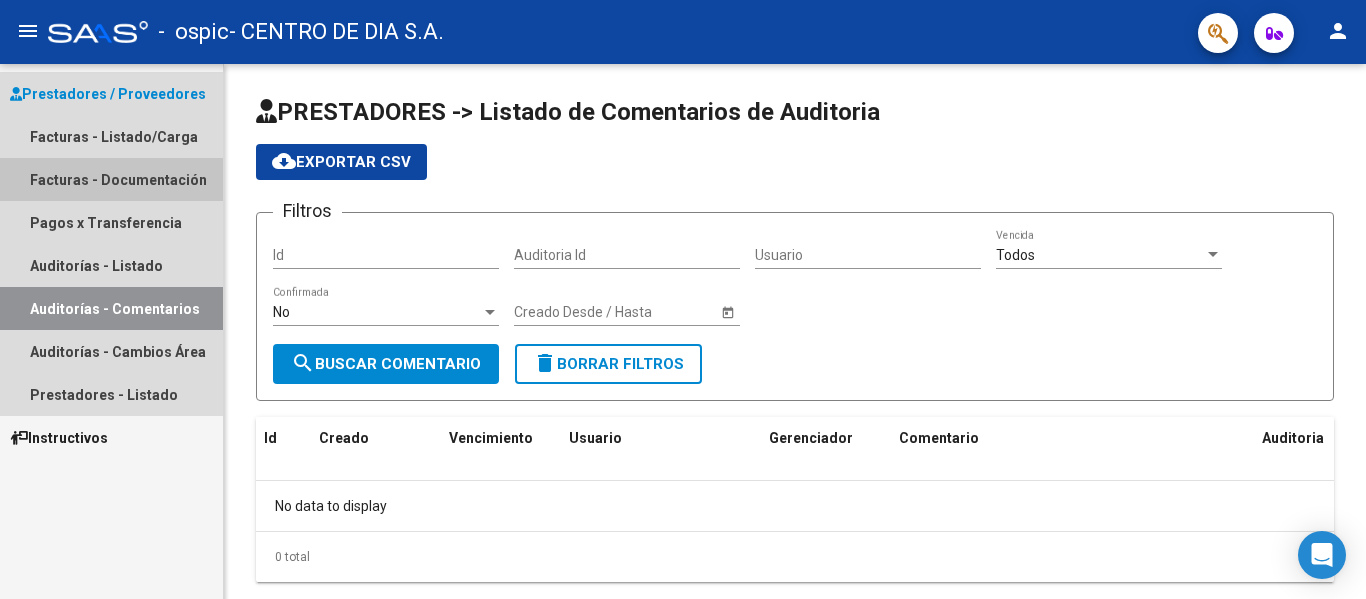 click on "Facturas - Documentación" at bounding box center [111, 179] 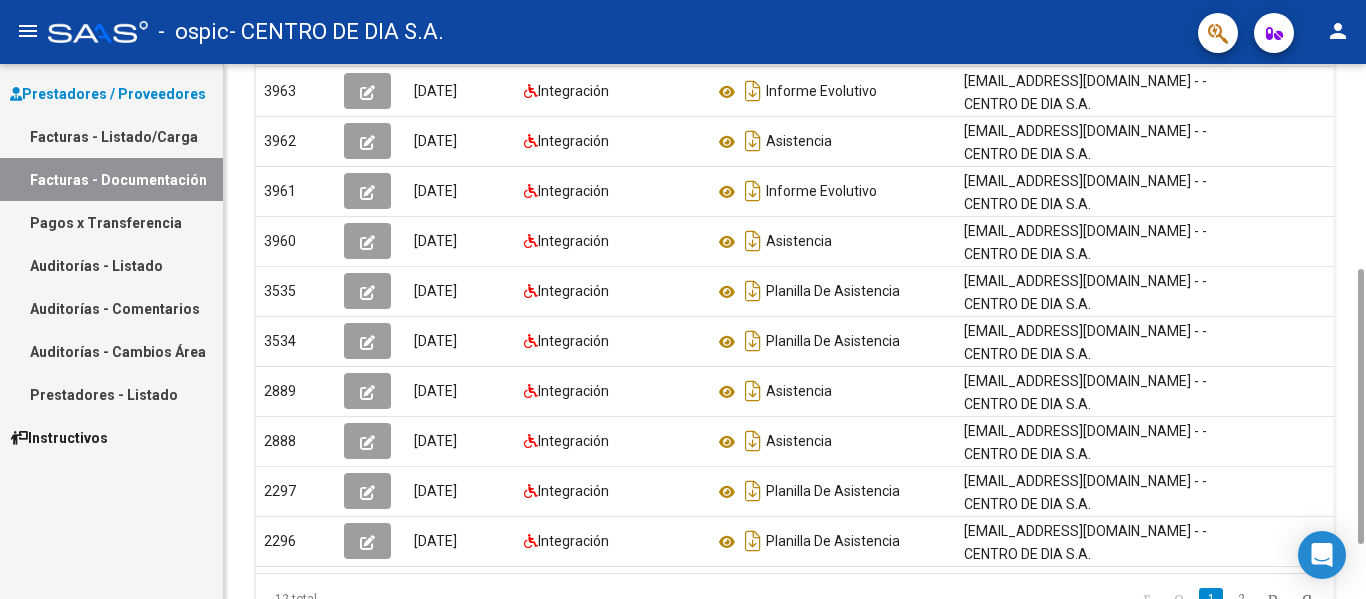 scroll, scrollTop: 505, scrollLeft: 0, axis: vertical 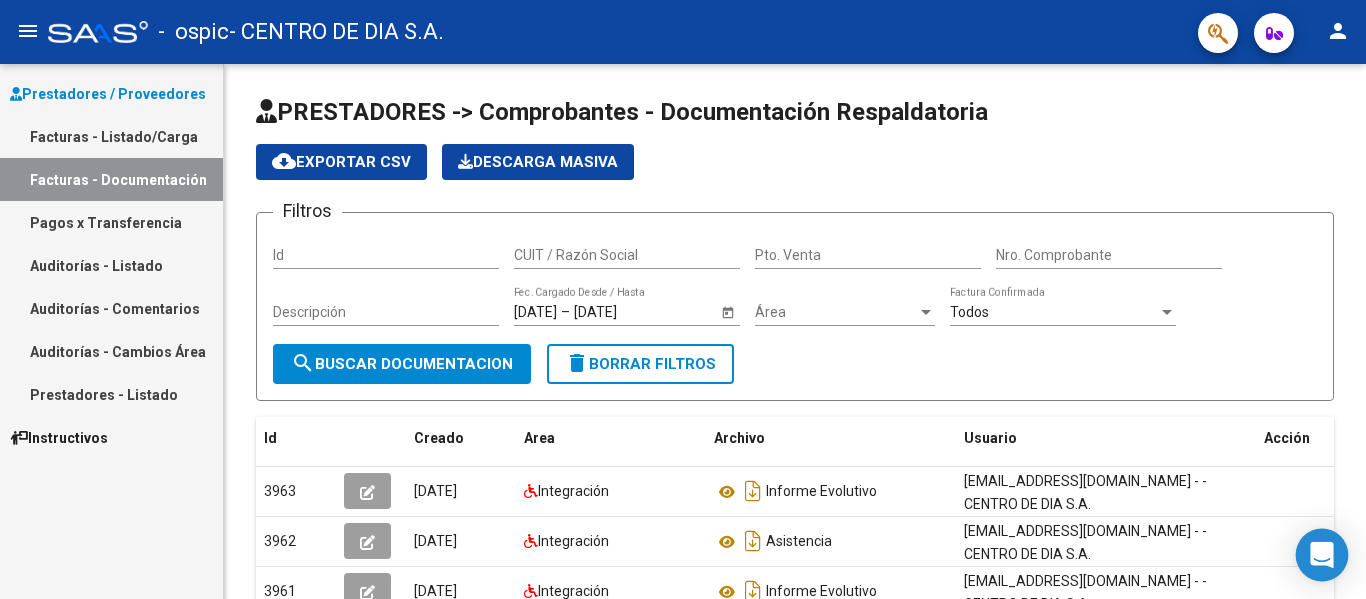 click 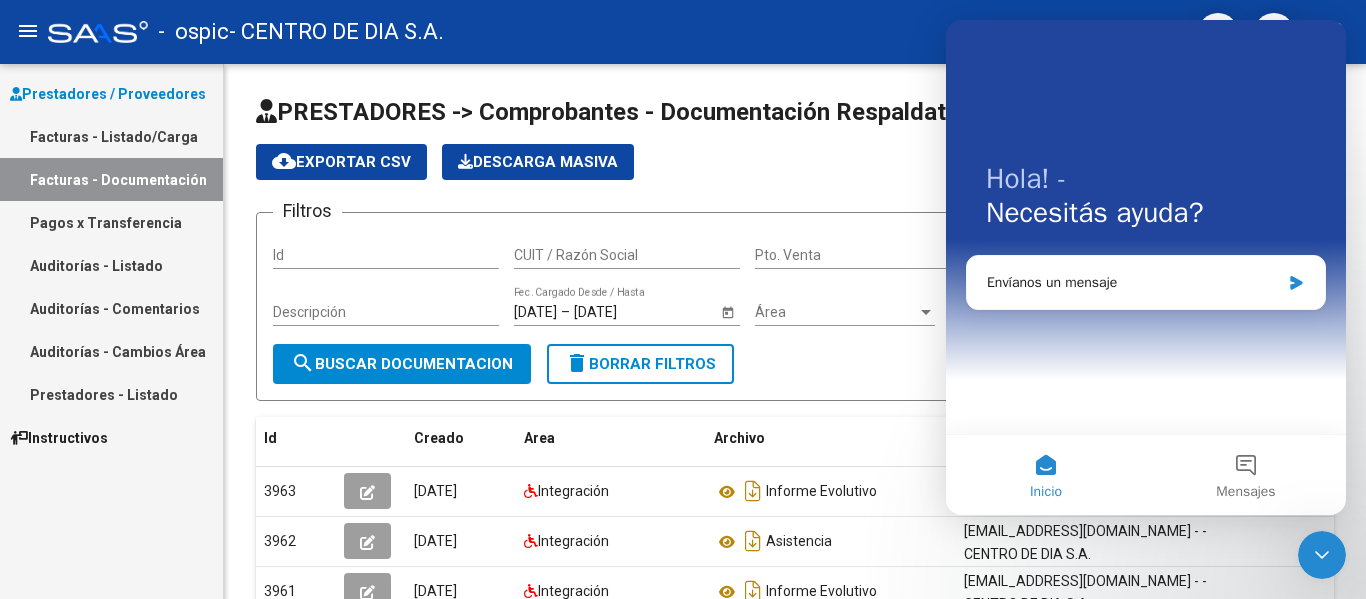 scroll, scrollTop: 0, scrollLeft: 0, axis: both 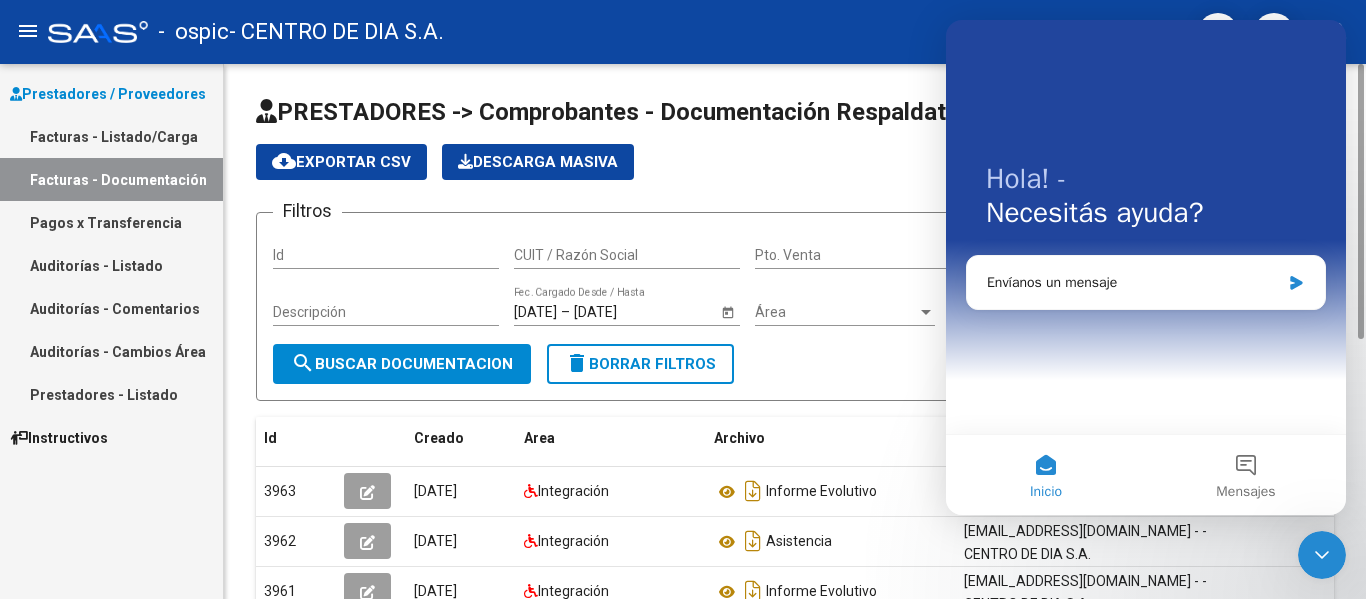 click on "PRESTADORES -> Comprobantes - Documentación Respaldatoria cloud_download  Exportar CSV   Descarga Masiva
Filtros Id CUIT / Razón Social Pto. Venta Nro. Comprobante Descripción [DATE] [DATE] – [DATE] Fec. Cargado Desde / Hasta Área Área Todos  Factura Confirmada search  Buscar Documentacion  delete  Borrar Filtros  Id Creado Area Archivo Usuario Acción 3963
[DATE] Integración Informe Evolutivo  [EMAIL_ADDRESS][DOMAIN_NAME] - - CENTRO DE DIA S.A.  3962
[DATE] Integración Asistencia  [EMAIL_ADDRESS][DOMAIN_NAME] - - CENTRO DE DIA S.A.  3961
[DATE] Integración Informe Evolutivo  [EMAIL_ADDRESS][DOMAIN_NAME] - - CENTRO DE DIA S.A.  3960
[DATE] Integración Asistencia  [EMAIL_ADDRESS][DOMAIN_NAME] - - CENTRO DE DIA S.A.  3535
[DATE] Integración Planilla De Asistencia  [EMAIL_ADDRESS][DOMAIN_NAME] - - CENTRO DE DIA S.A.  3534
[DATE] Integración Planilla De Asistencia  [EMAIL_ADDRESS][DOMAIN_NAME] - - CENTRO DE DIA S.A.  2889
[DATE] Integración" 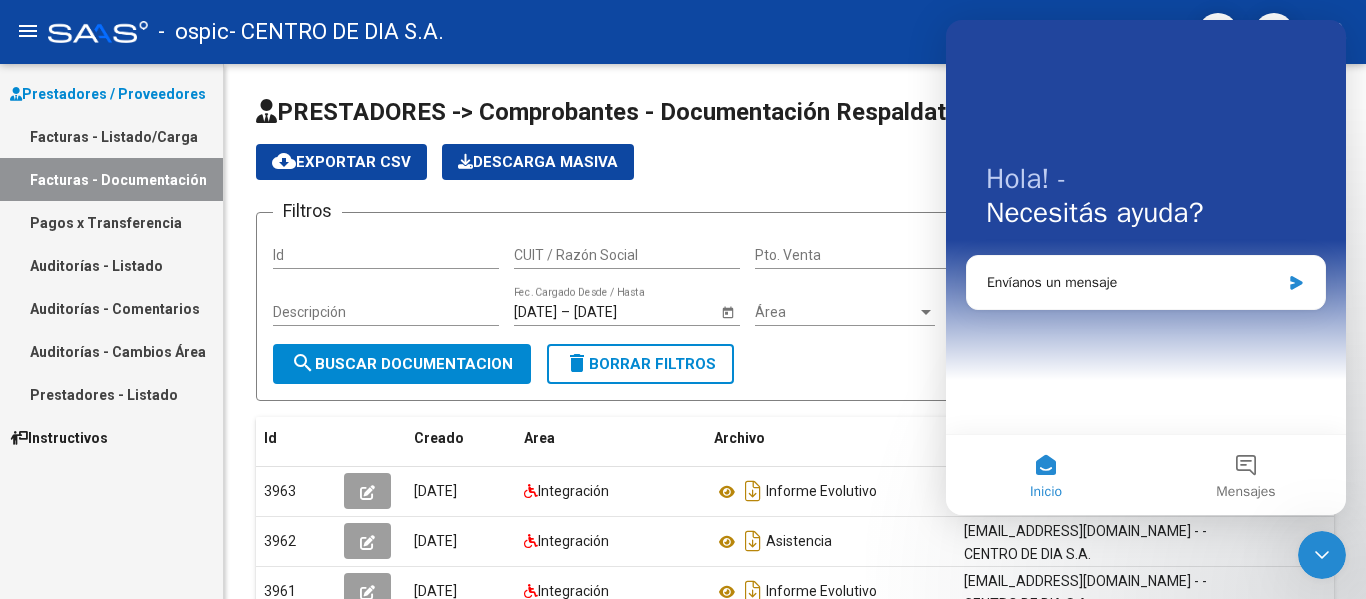 click 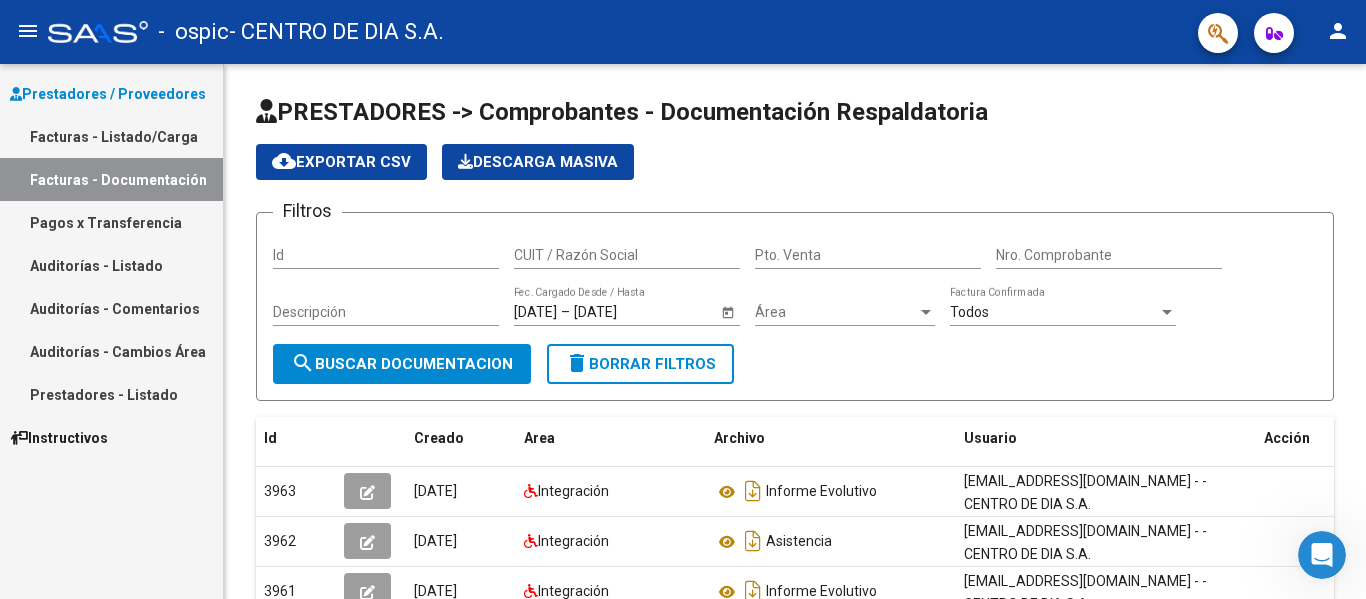 scroll, scrollTop: 0, scrollLeft: 0, axis: both 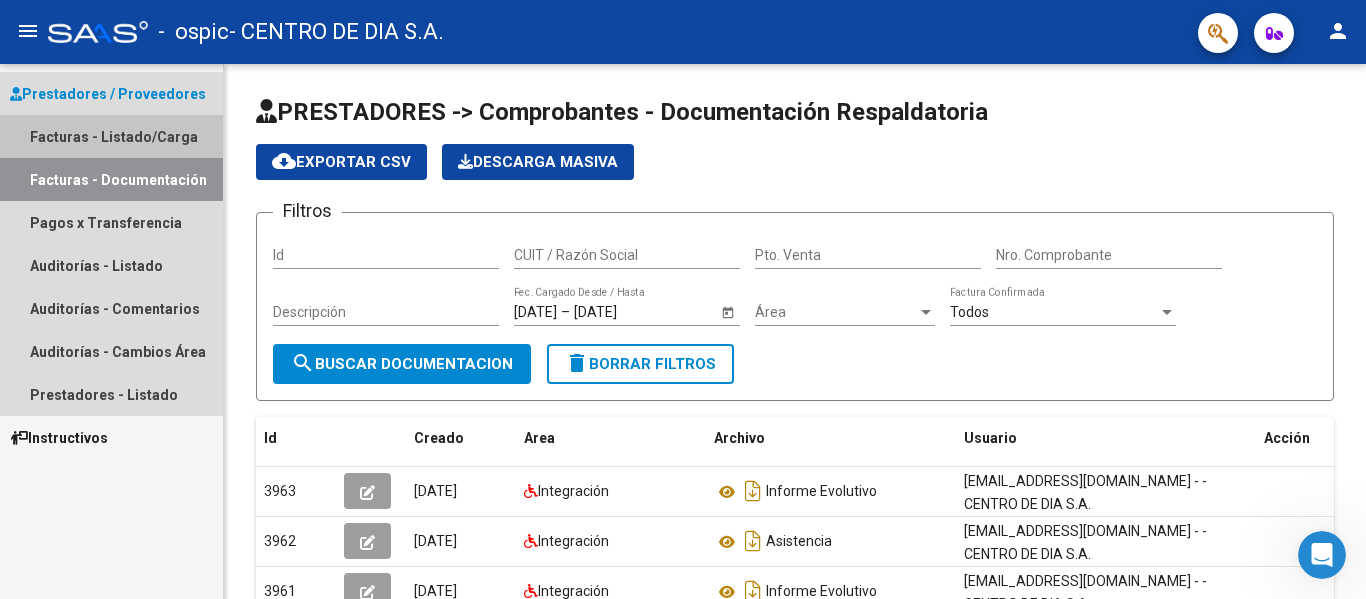 click on "Facturas - Listado/Carga" at bounding box center [111, 136] 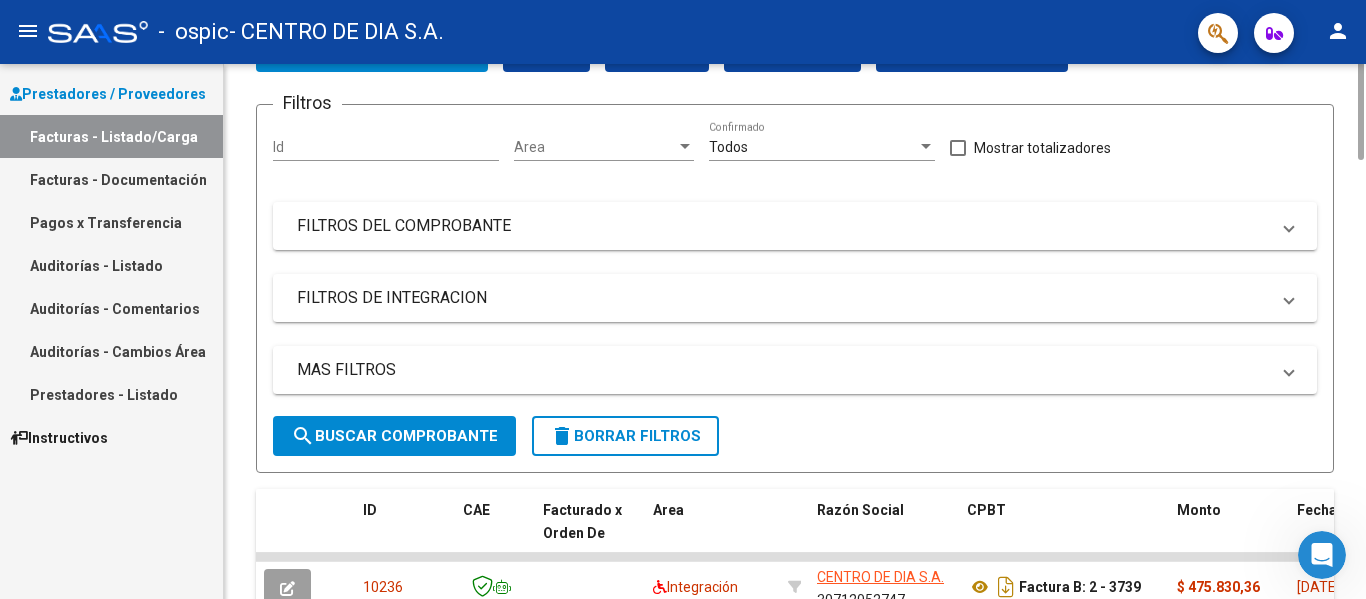 scroll, scrollTop: 0, scrollLeft: 0, axis: both 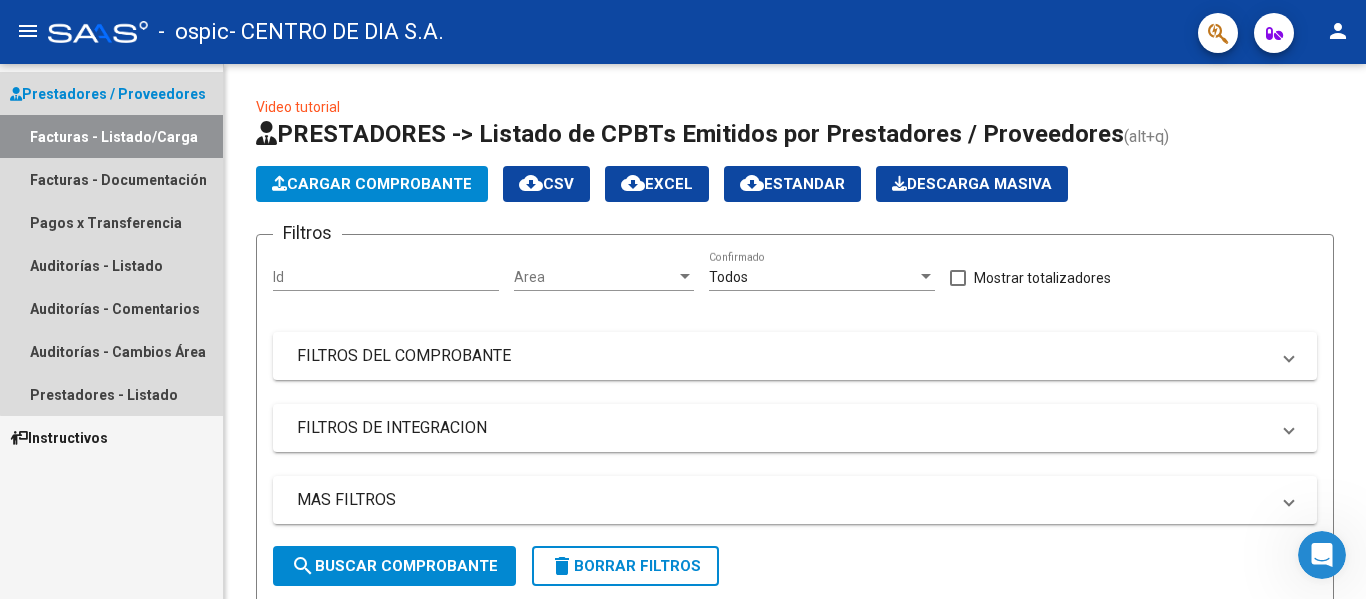 click on "Facturas - Listado/Carga" at bounding box center (111, 136) 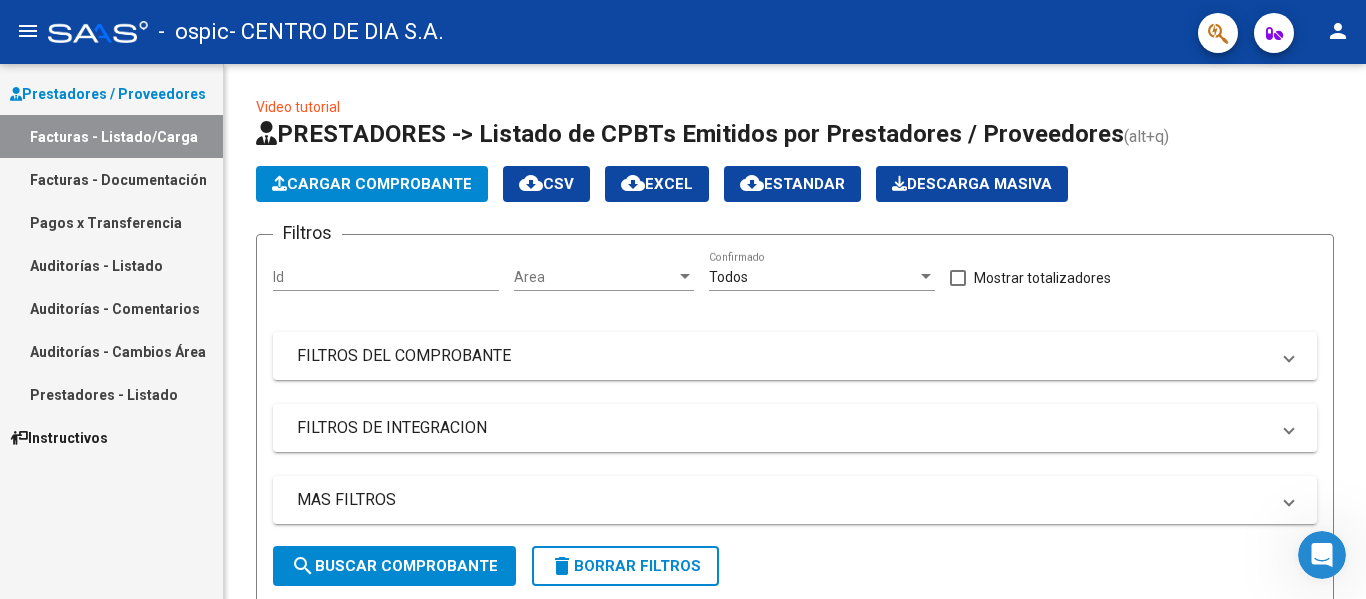 click on "person" 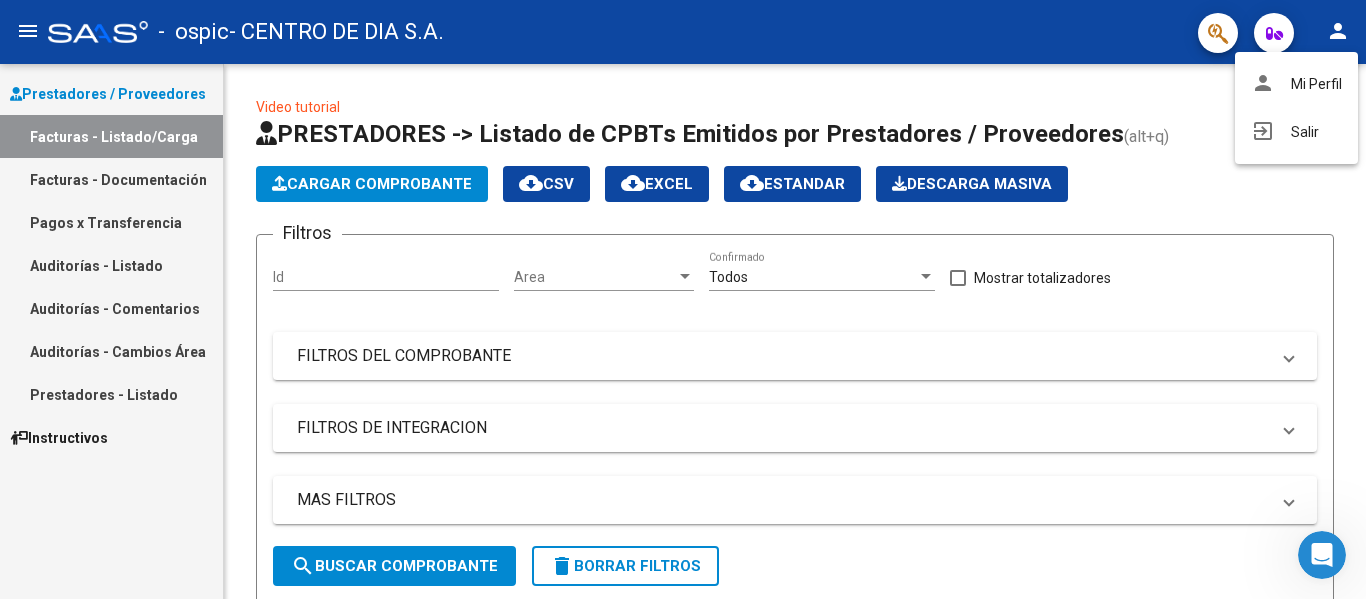 click at bounding box center [683, 299] 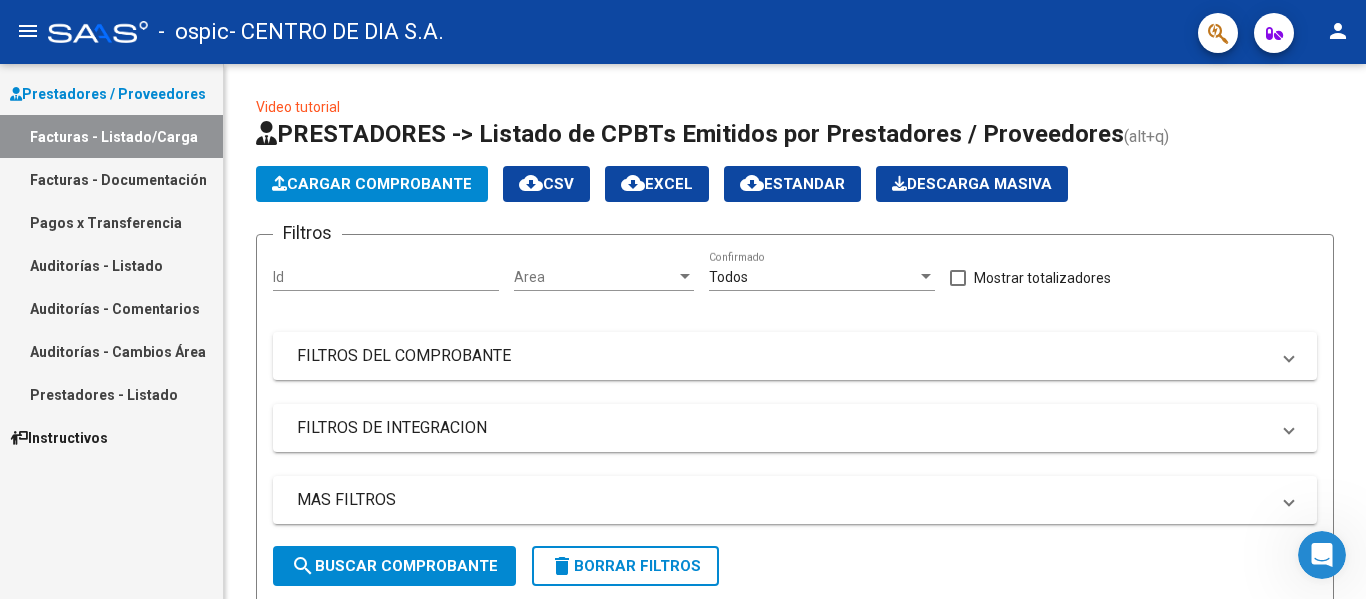 click on "person" 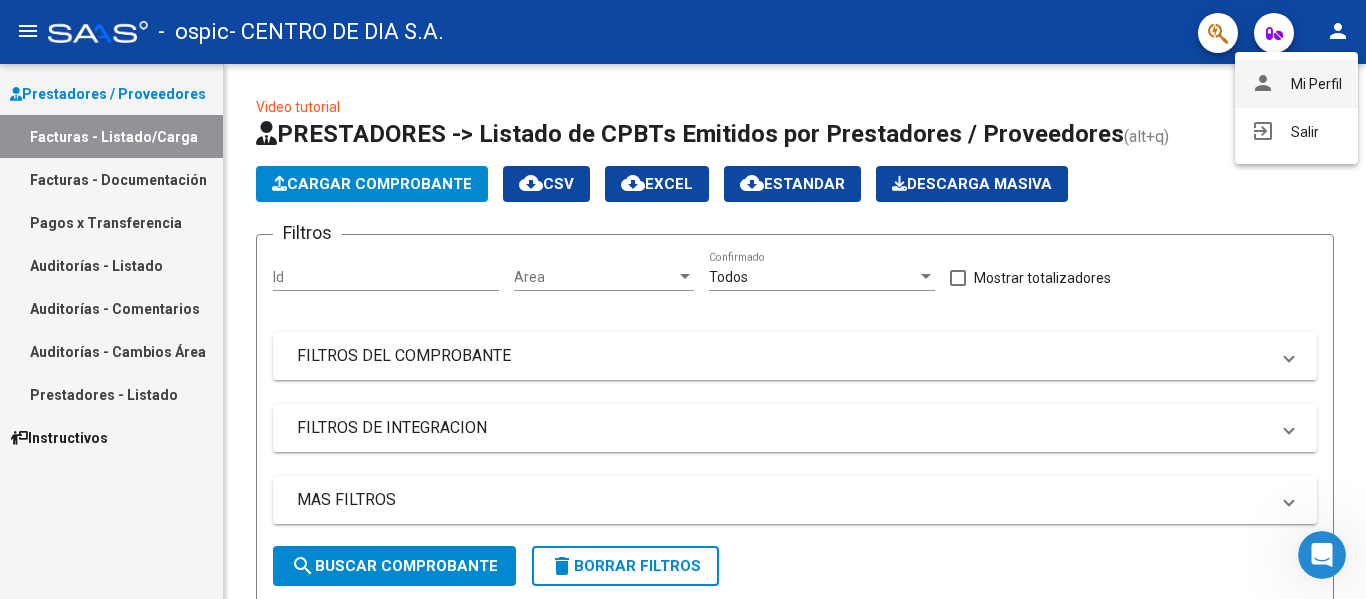 click on "person  Mi Perfil" at bounding box center [1296, 84] 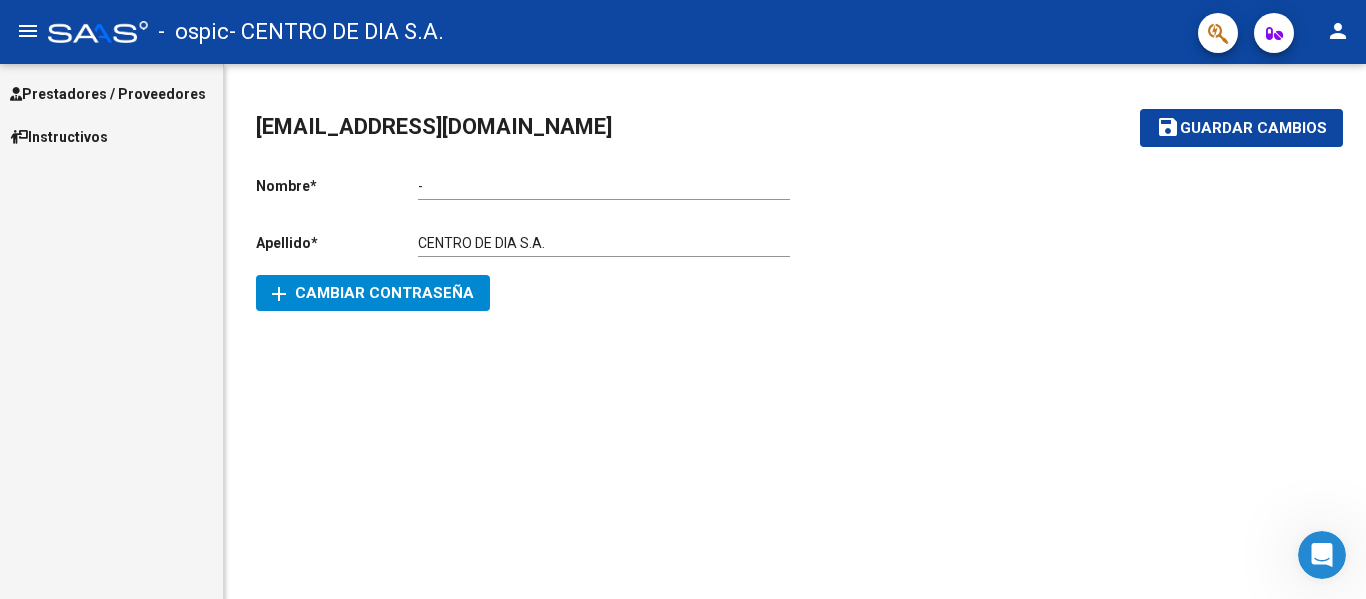 click on "menu" 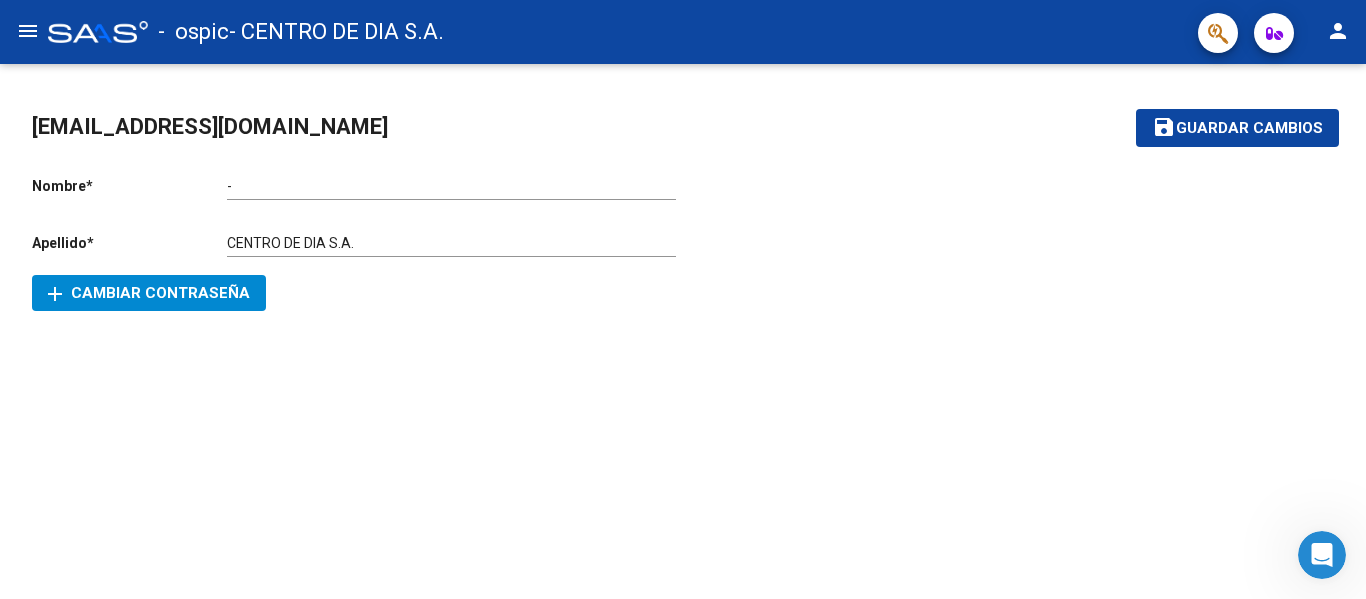click on "menu" 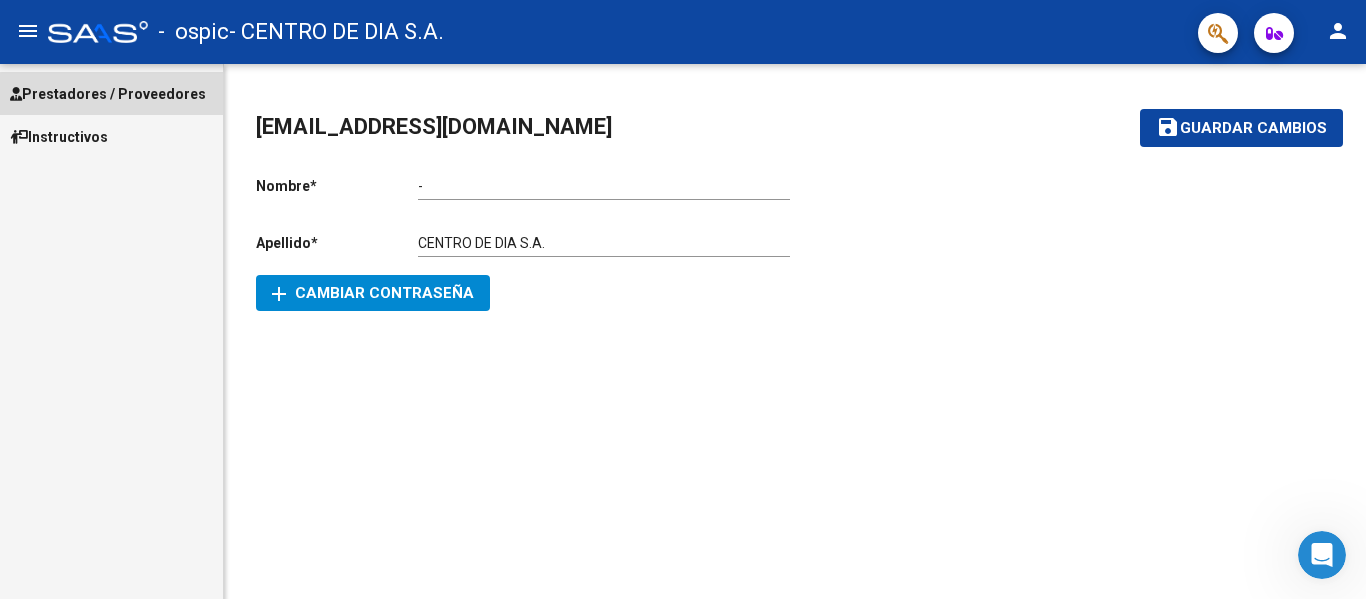 click on "Prestadores / Proveedores" at bounding box center (108, 94) 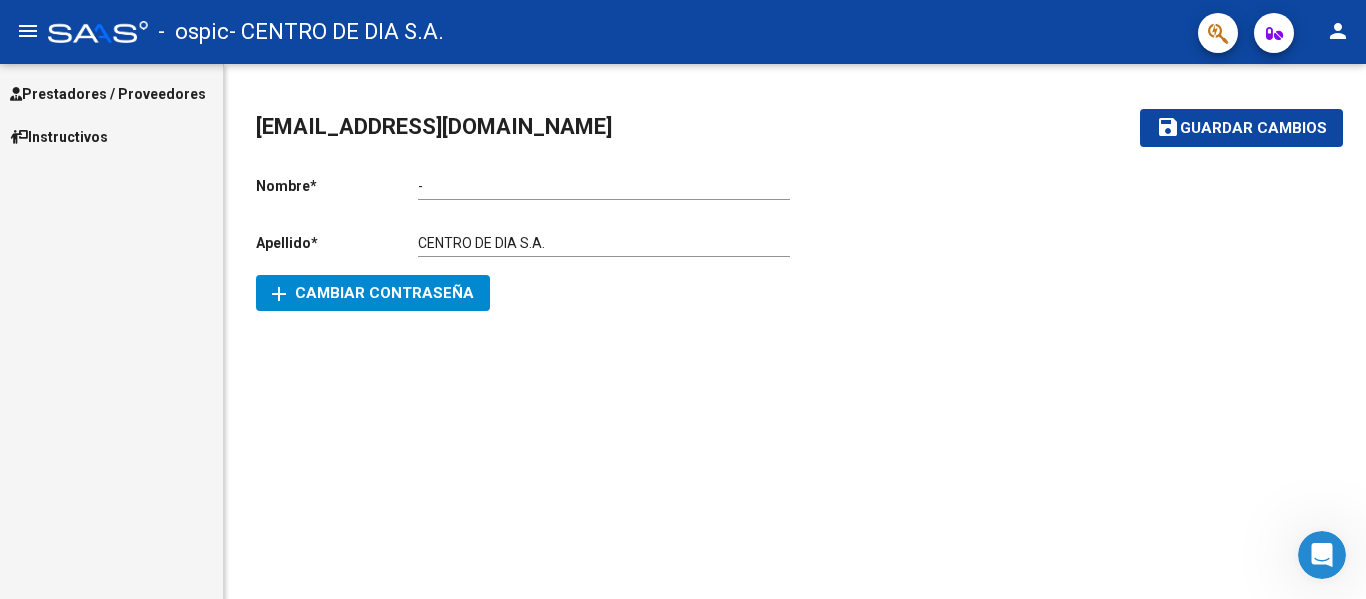 click on "person" 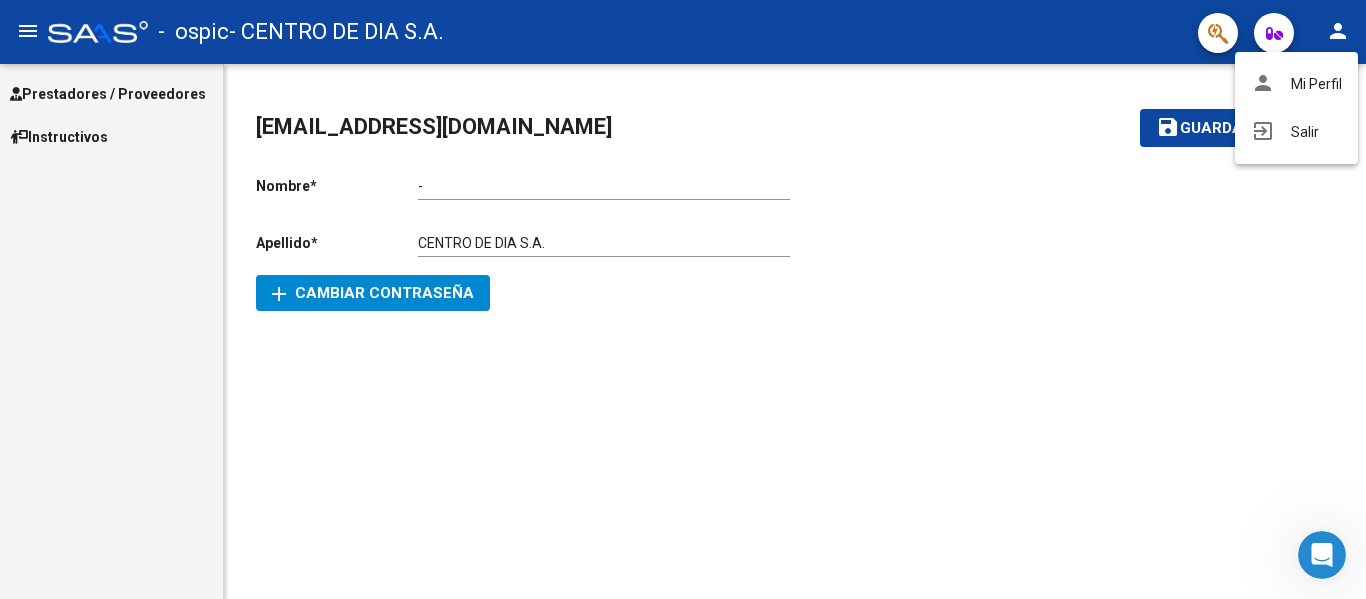 click at bounding box center [683, 299] 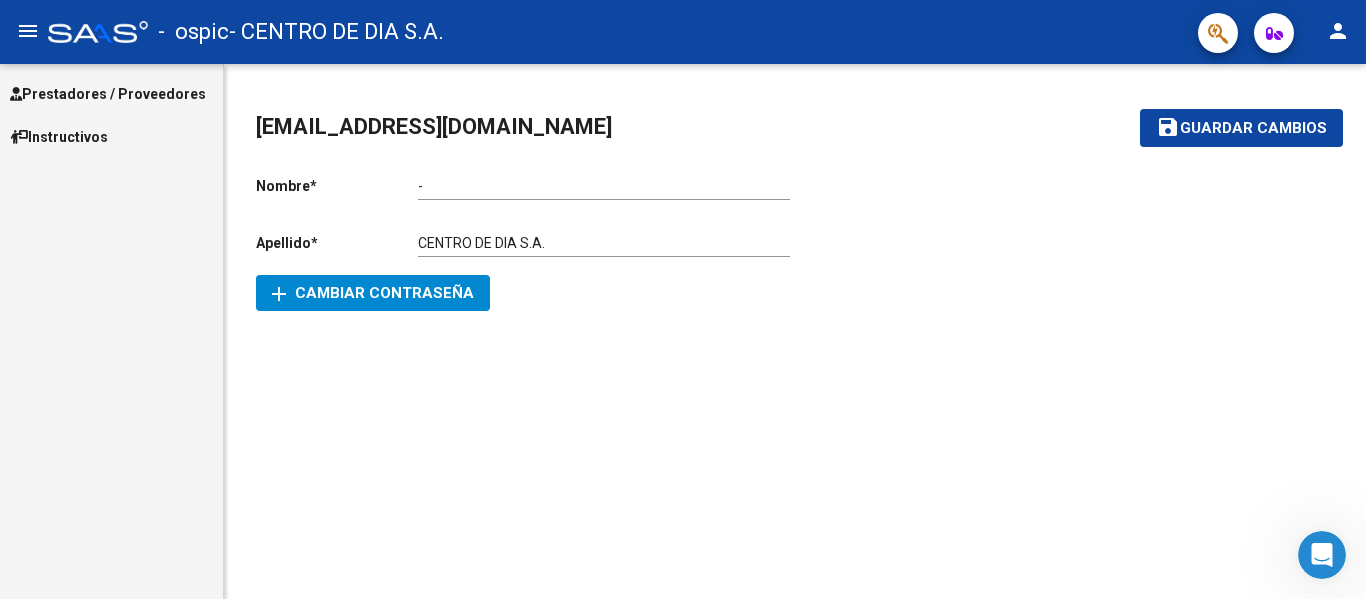 click on "Prestadores / Proveedores" at bounding box center [108, 94] 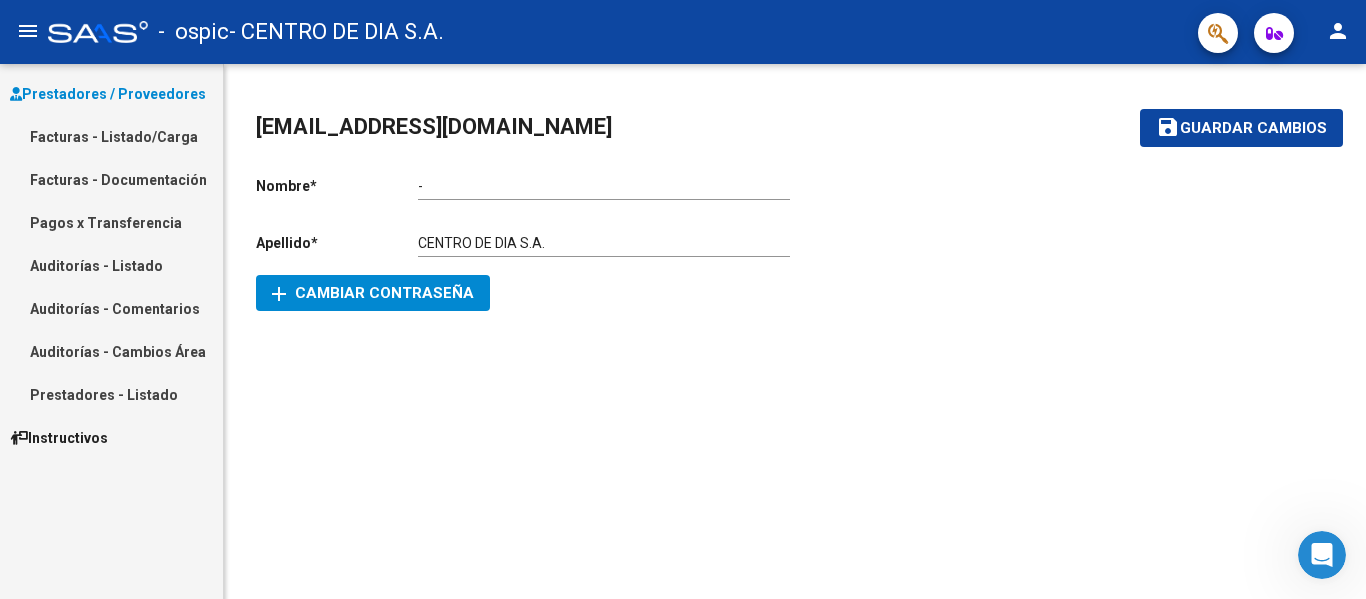 click on "Auditorías - Comentarios" at bounding box center (111, 308) 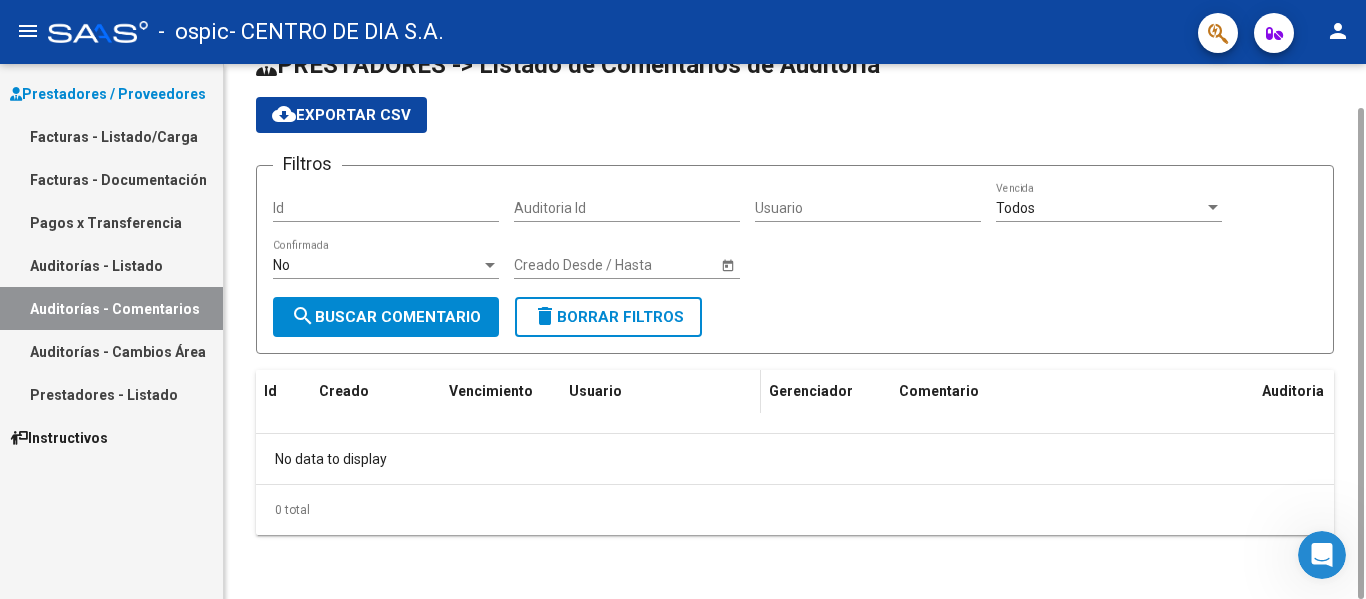 scroll, scrollTop: 0, scrollLeft: 0, axis: both 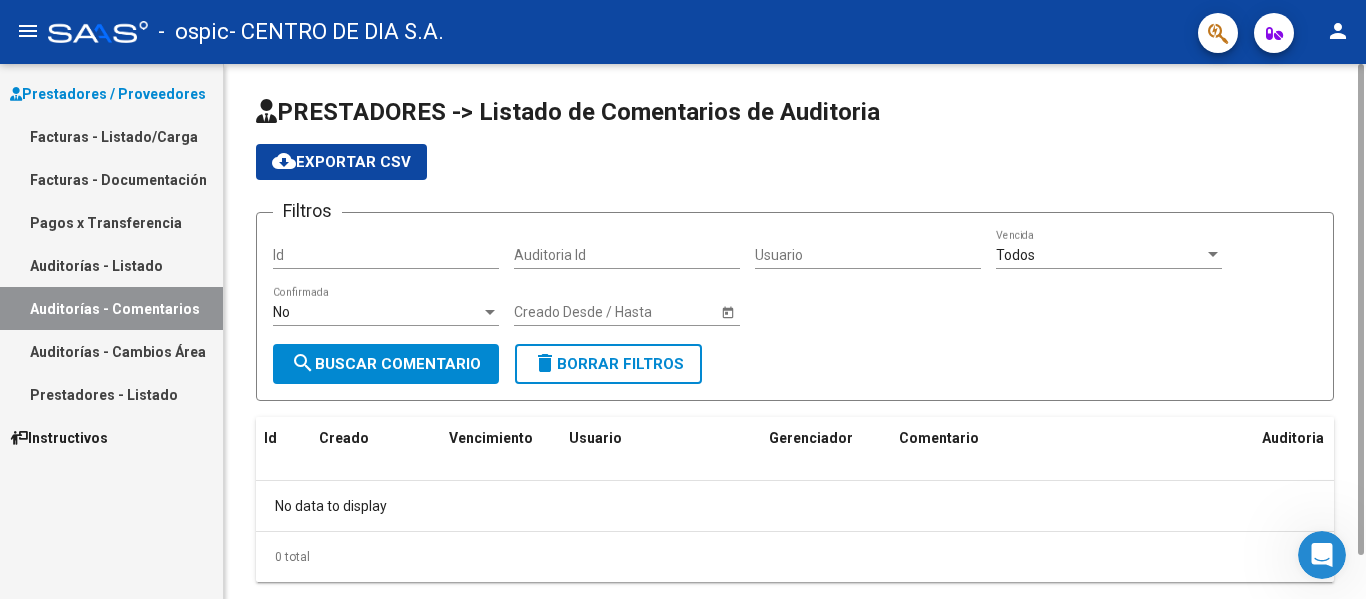 click on "Auditorías - Listado" at bounding box center (111, 265) 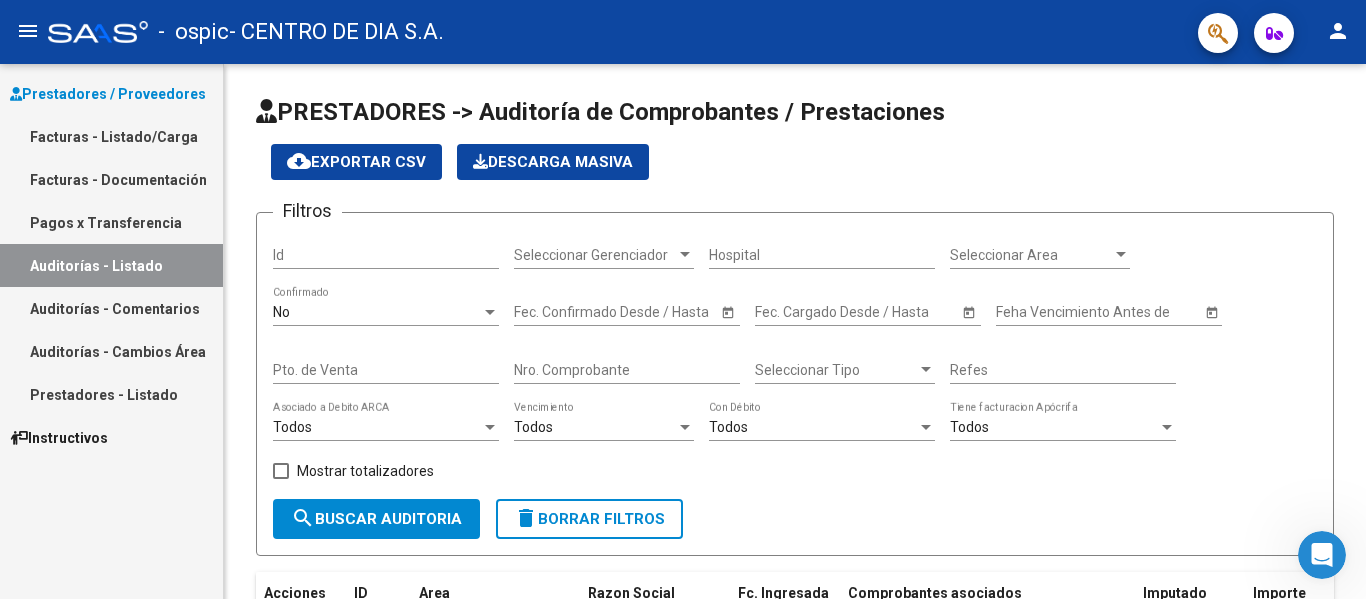 click on "Pagos x Transferencia" at bounding box center [111, 222] 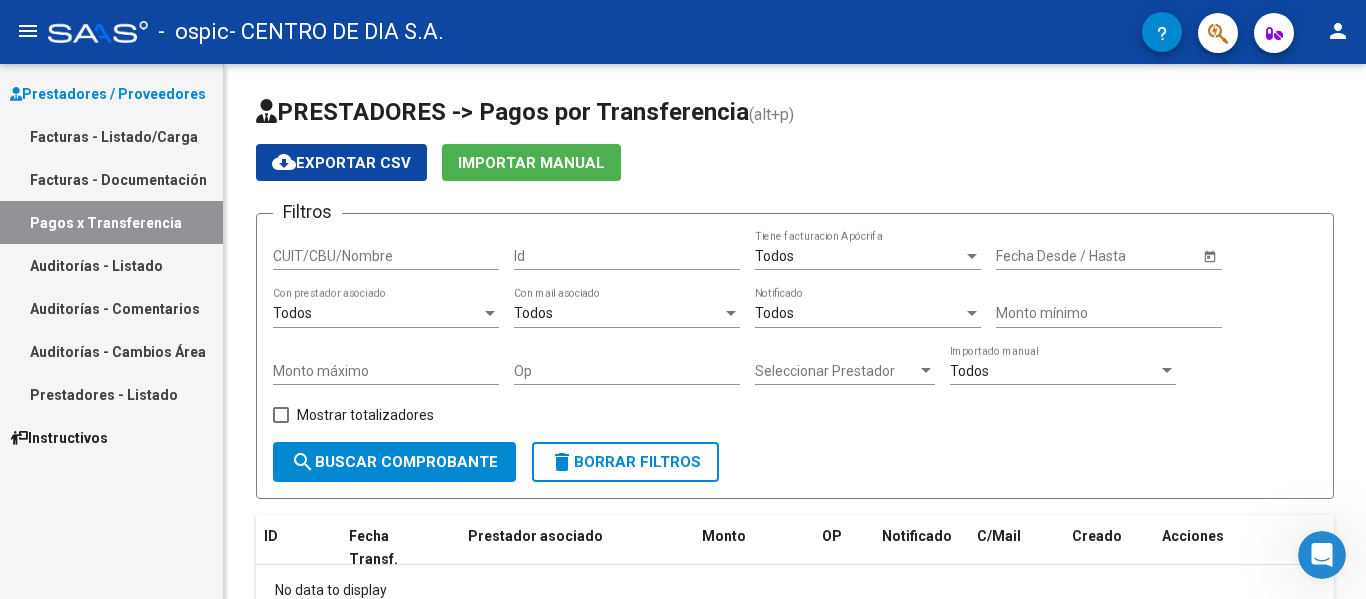 click on "Facturas - Listado/Carga" at bounding box center [111, 136] 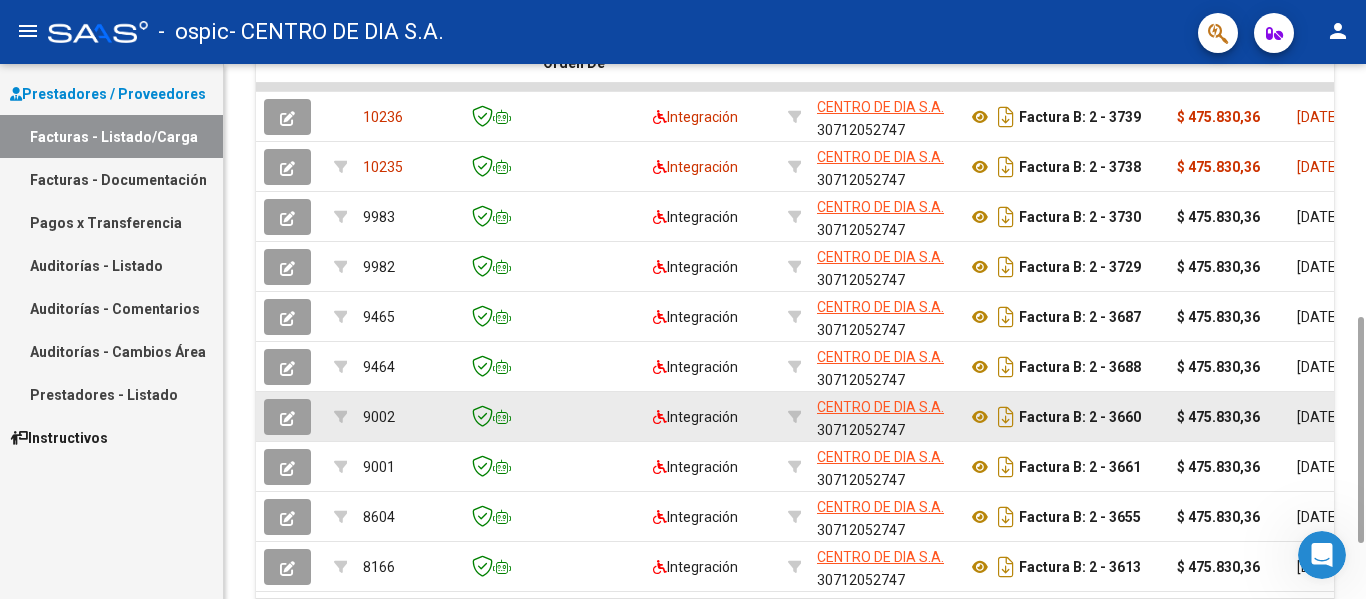 scroll, scrollTop: 730, scrollLeft: 0, axis: vertical 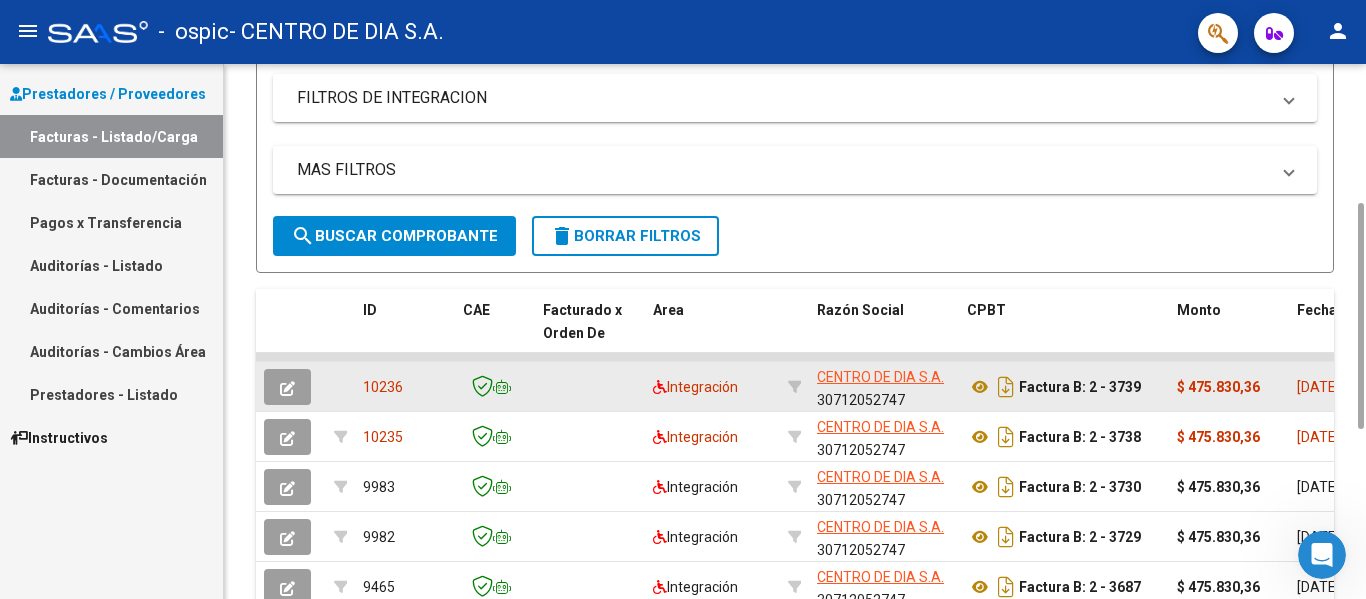 click 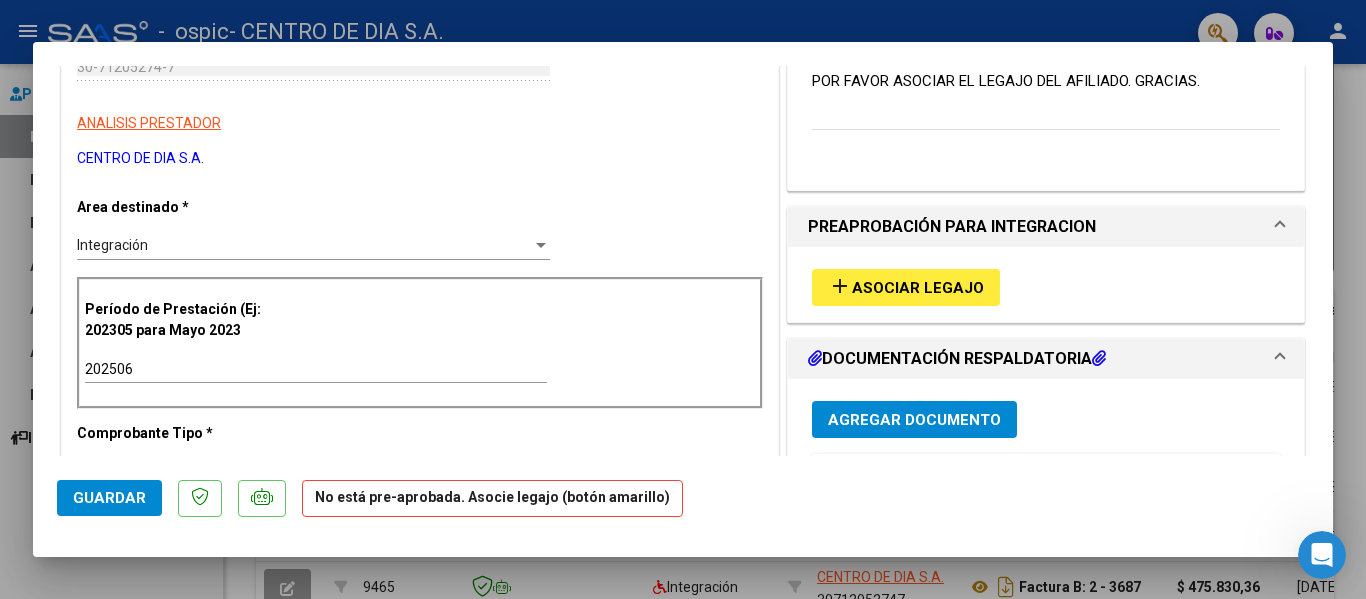 scroll, scrollTop: 300, scrollLeft: 0, axis: vertical 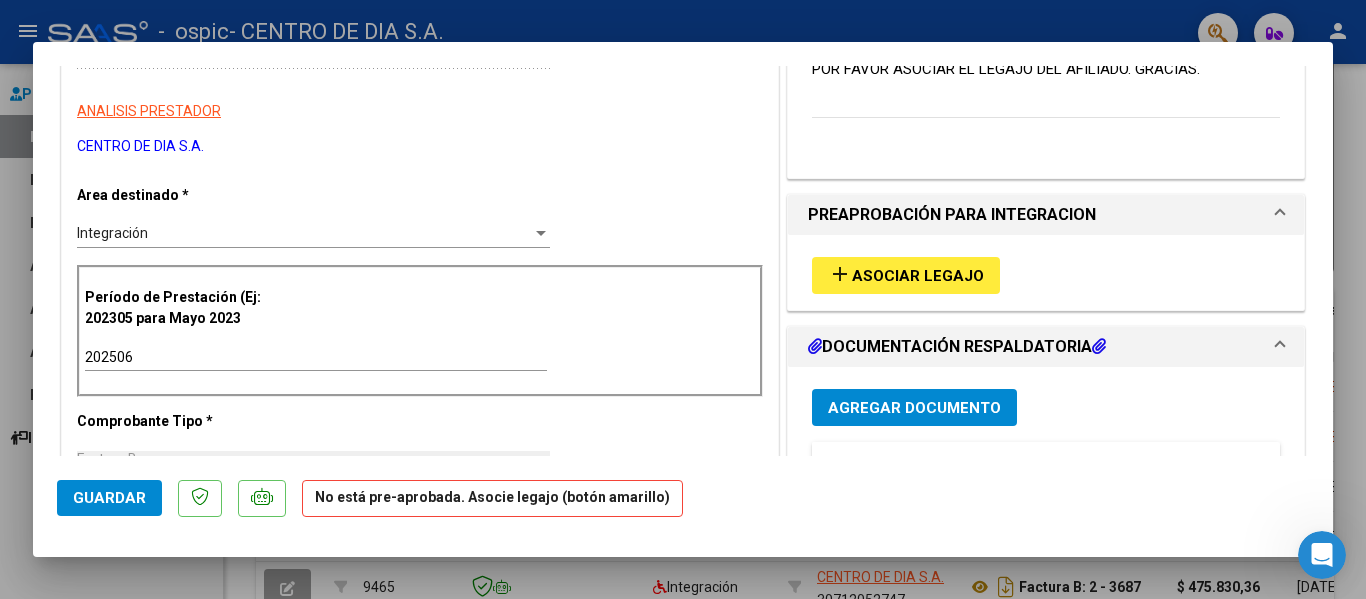 click on "Asociar Legajo" at bounding box center [918, 276] 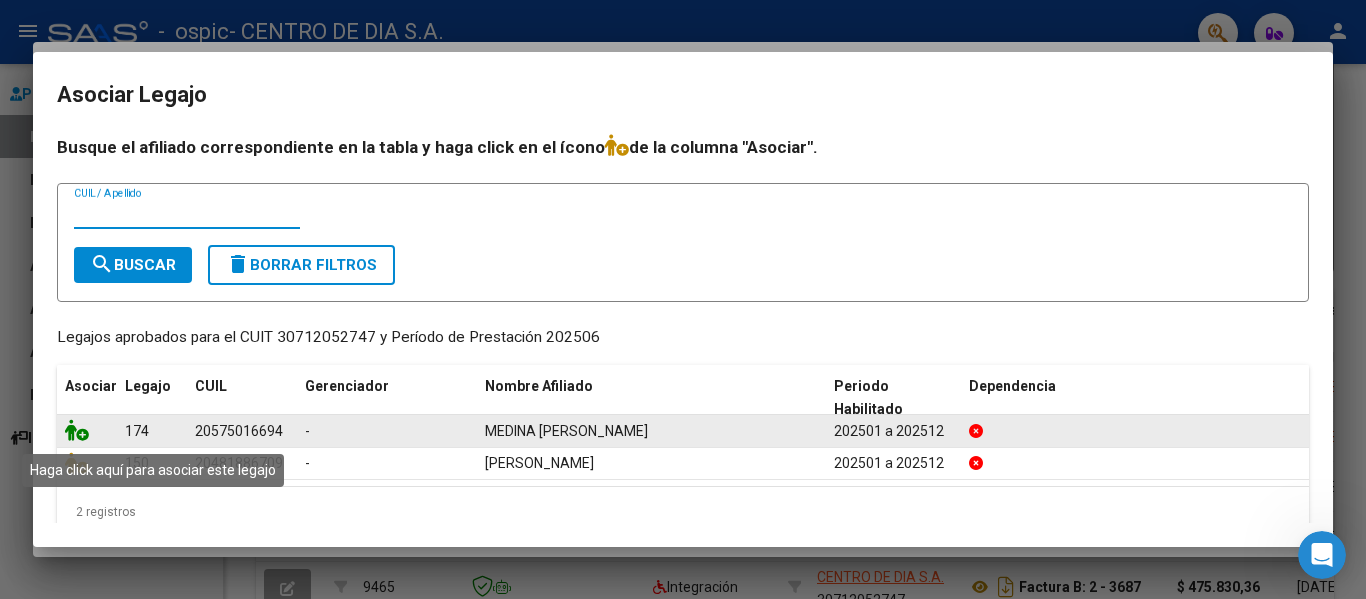 click 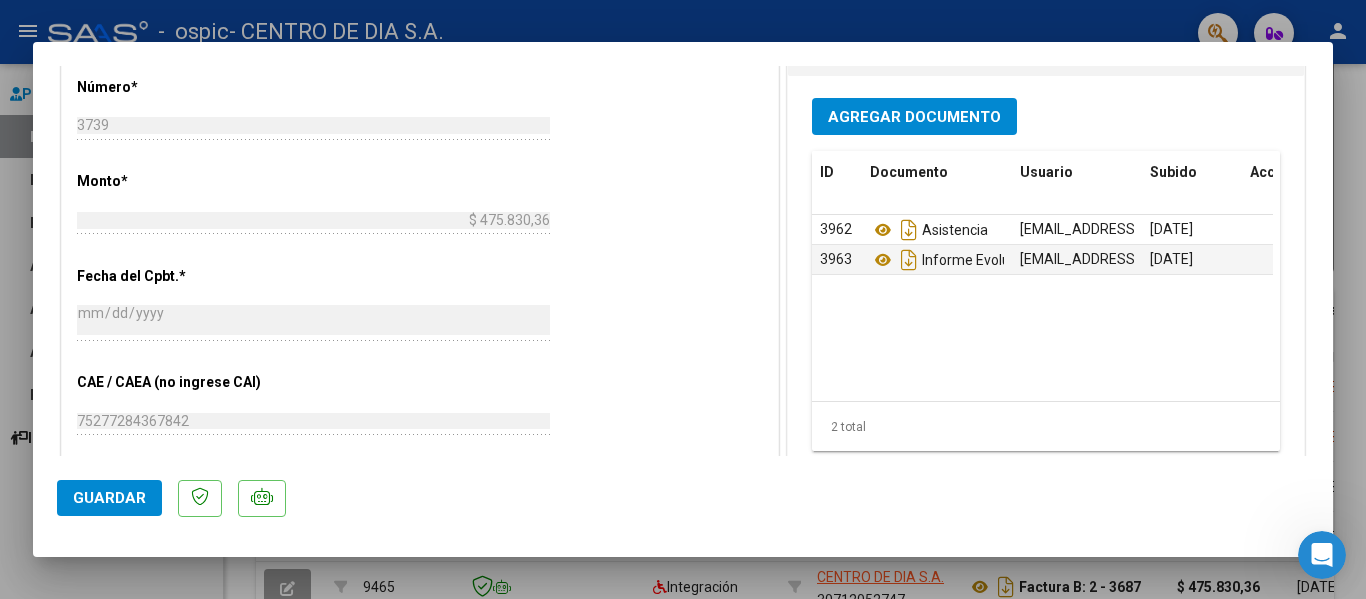 scroll, scrollTop: 900, scrollLeft: 0, axis: vertical 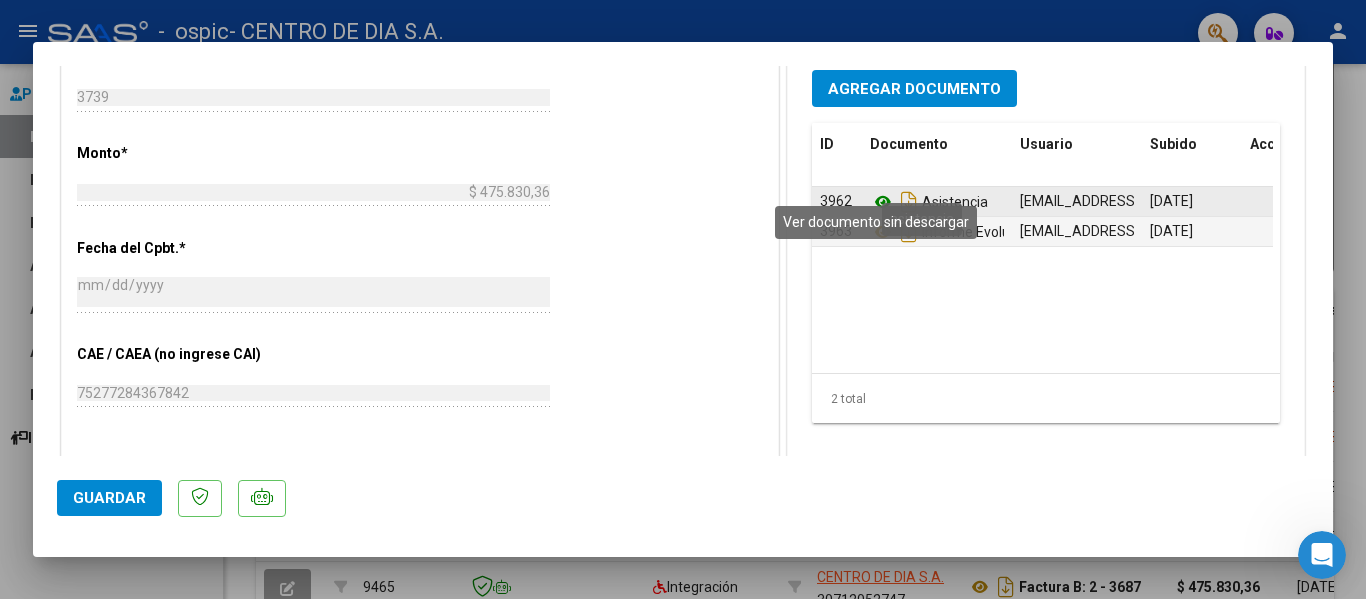 click 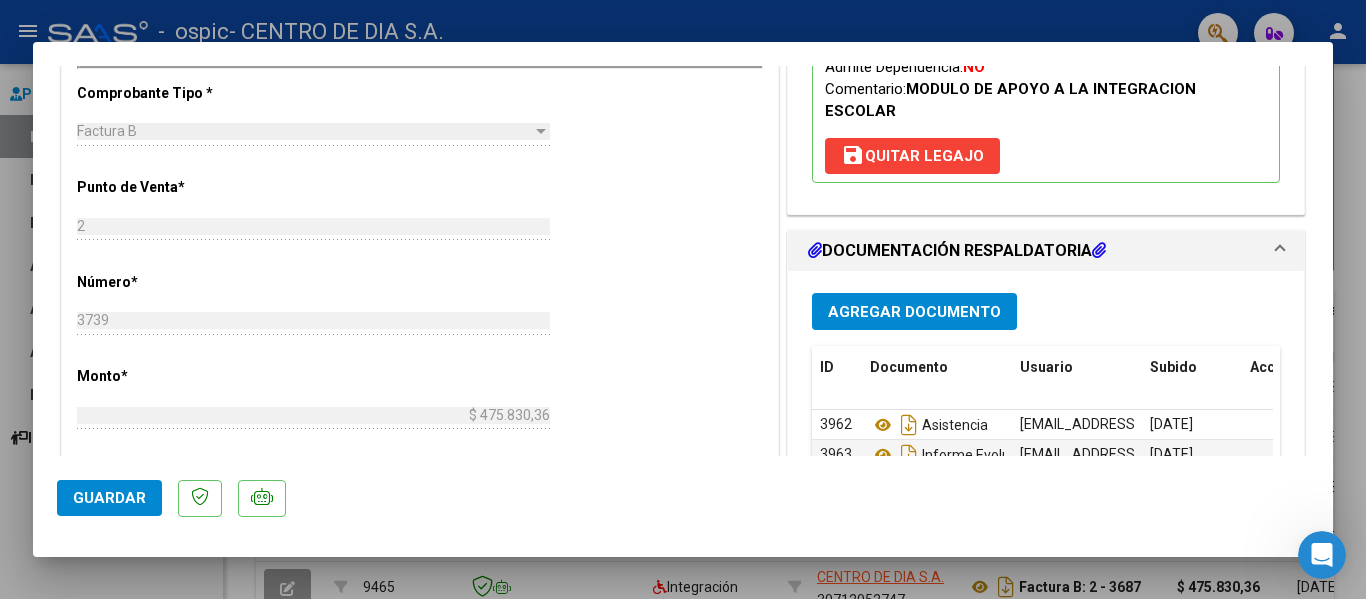 scroll, scrollTop: 700, scrollLeft: 0, axis: vertical 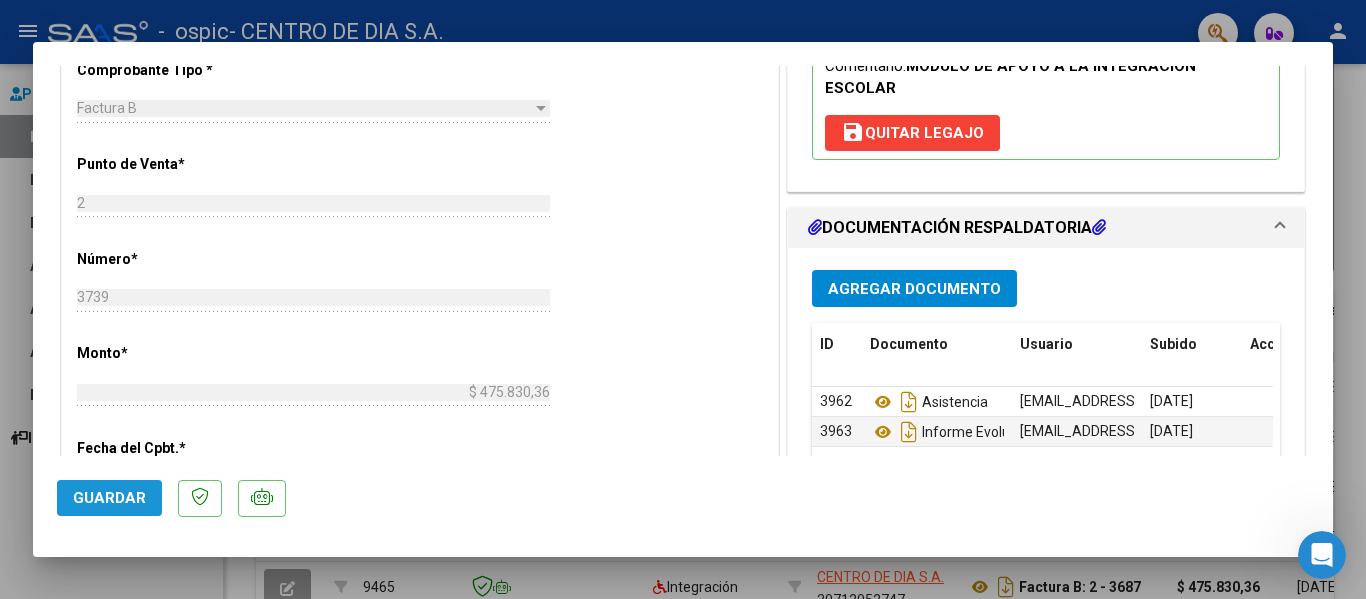 click on "Guardar" 